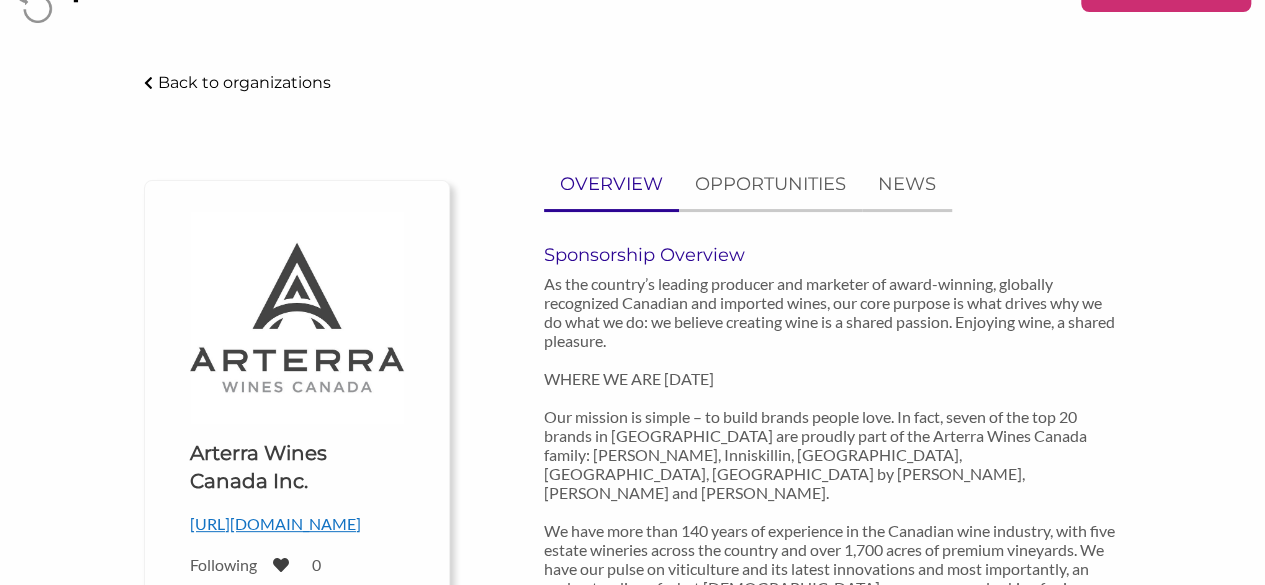scroll, scrollTop: 100, scrollLeft: 0, axis: vertical 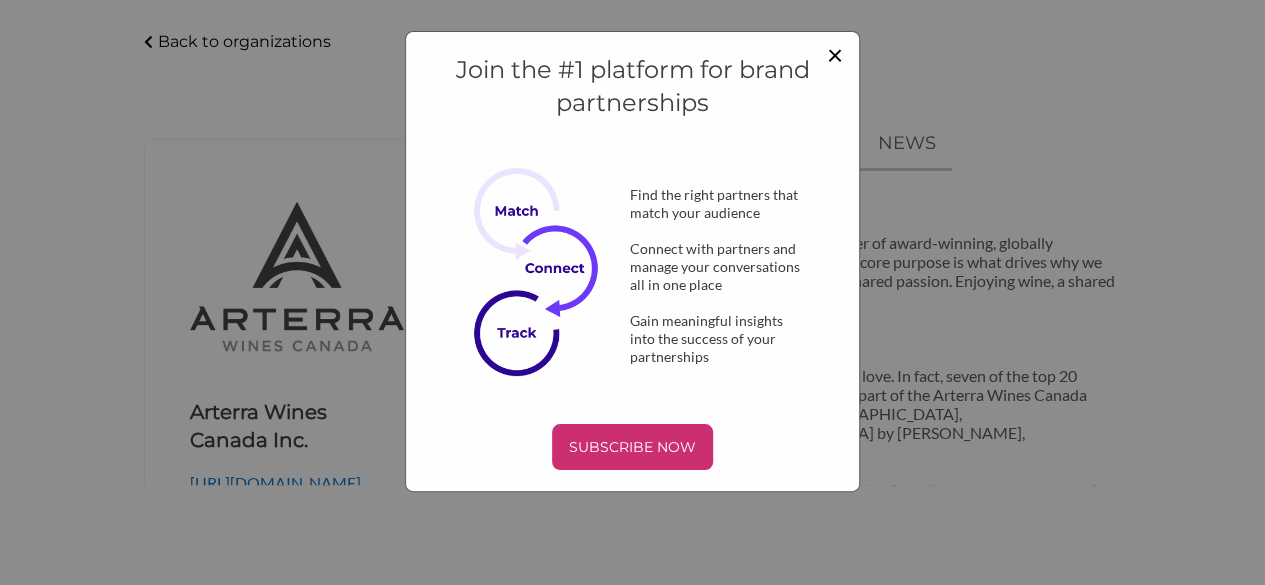click on "×" at bounding box center [835, 54] 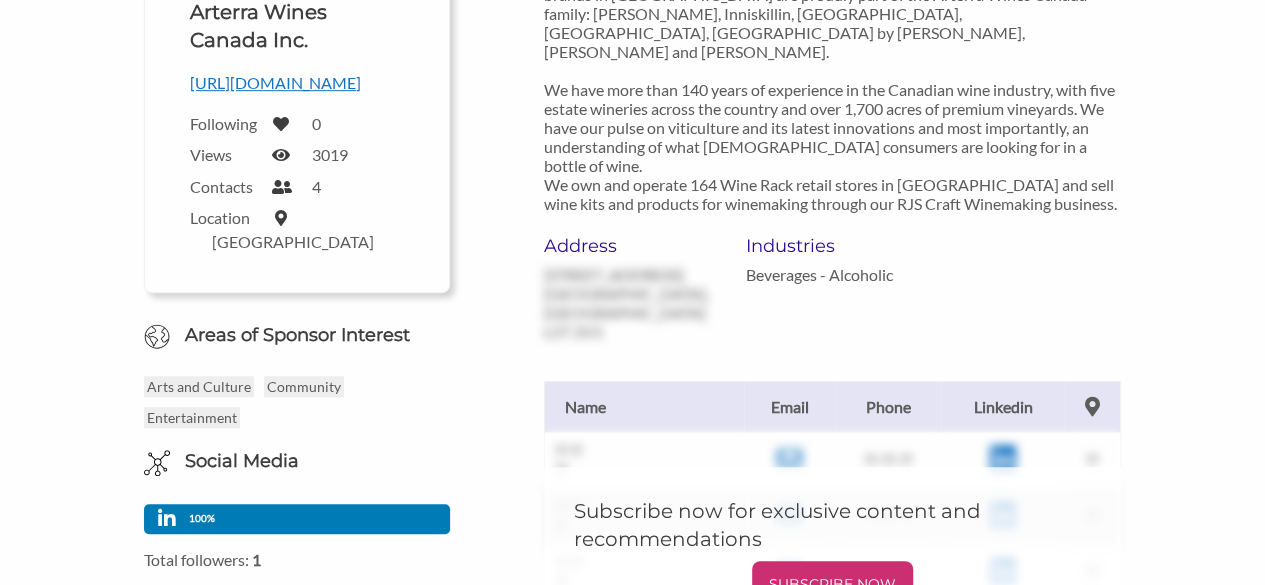 scroll, scrollTop: 400, scrollLeft: 0, axis: vertical 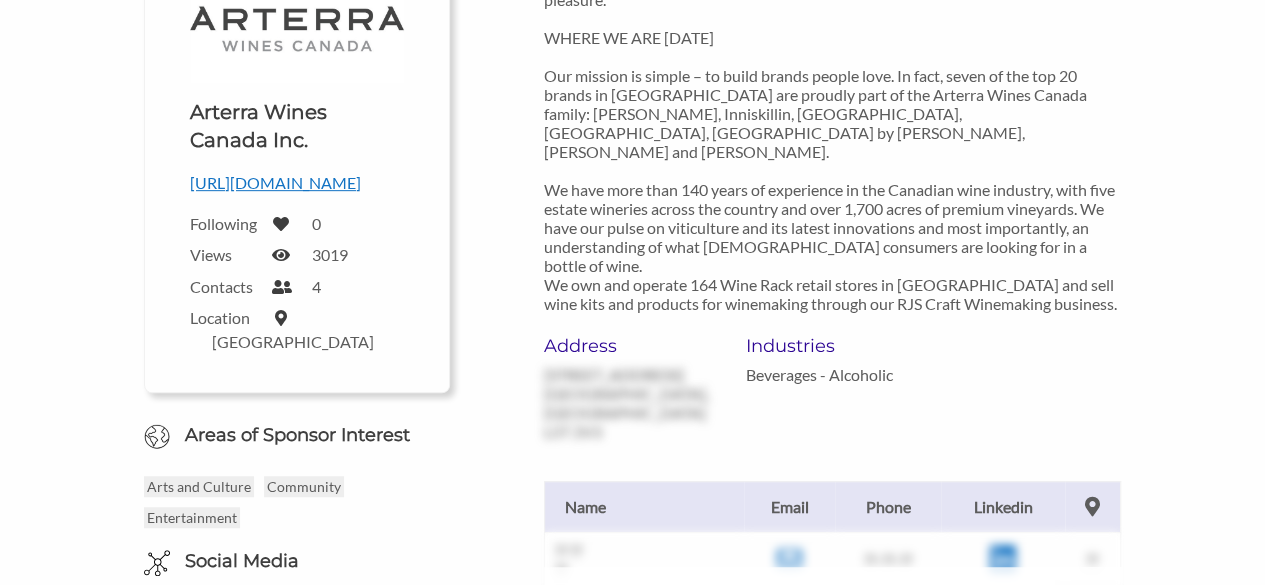 click on "Address" at bounding box center (630, 346) 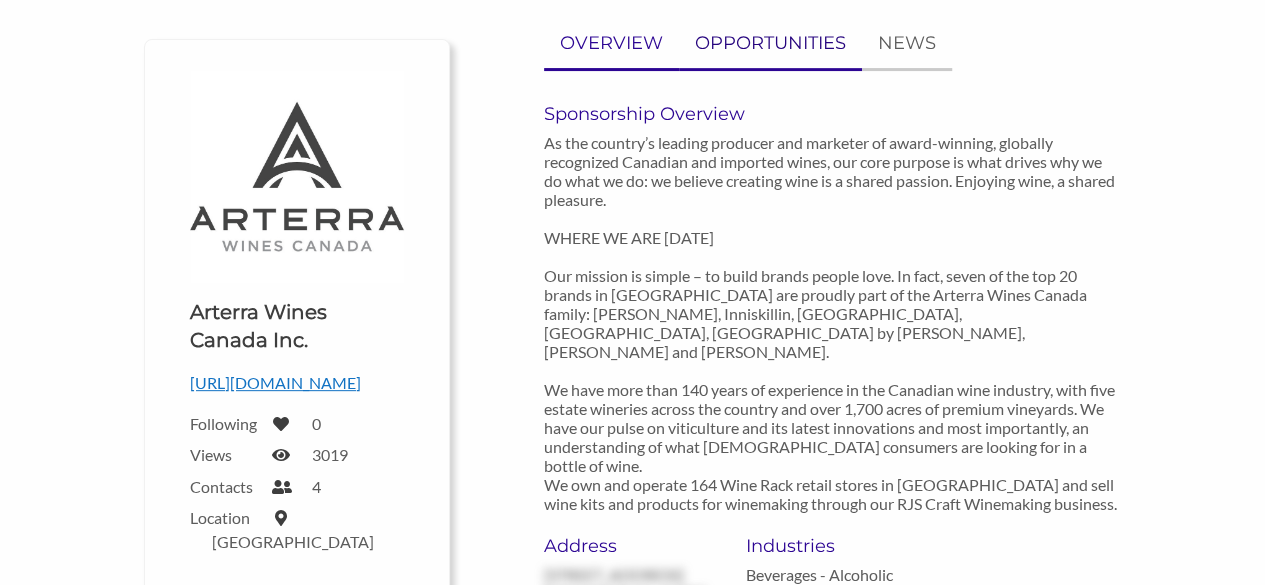 click on "OPPORTUNITIES" at bounding box center [770, 43] 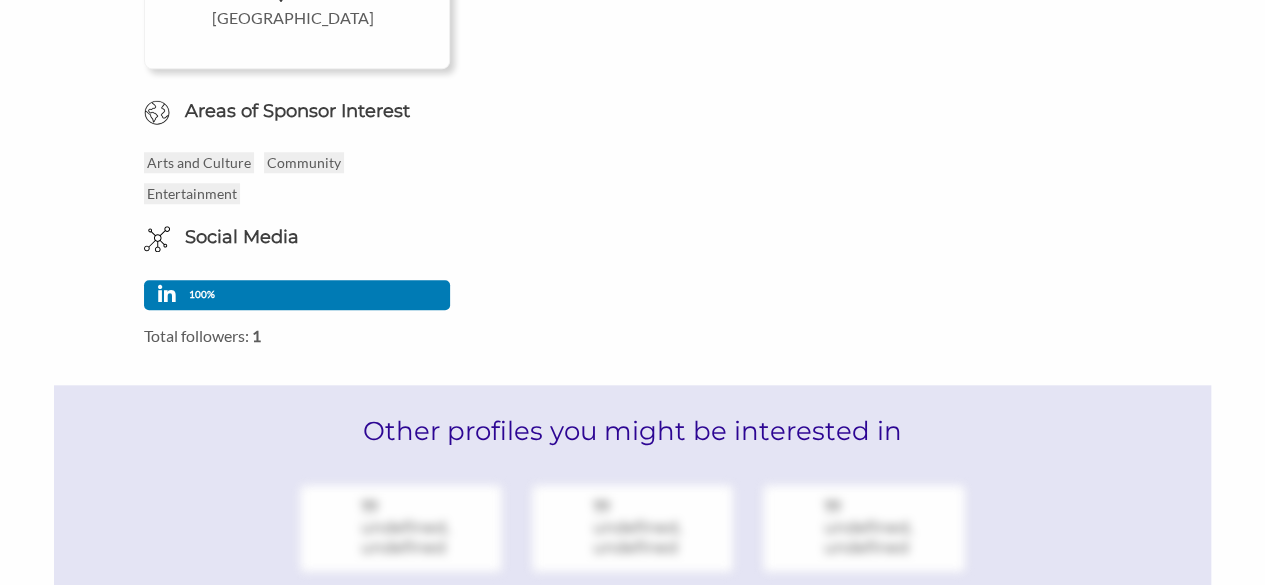 scroll, scrollTop: 694, scrollLeft: 0, axis: vertical 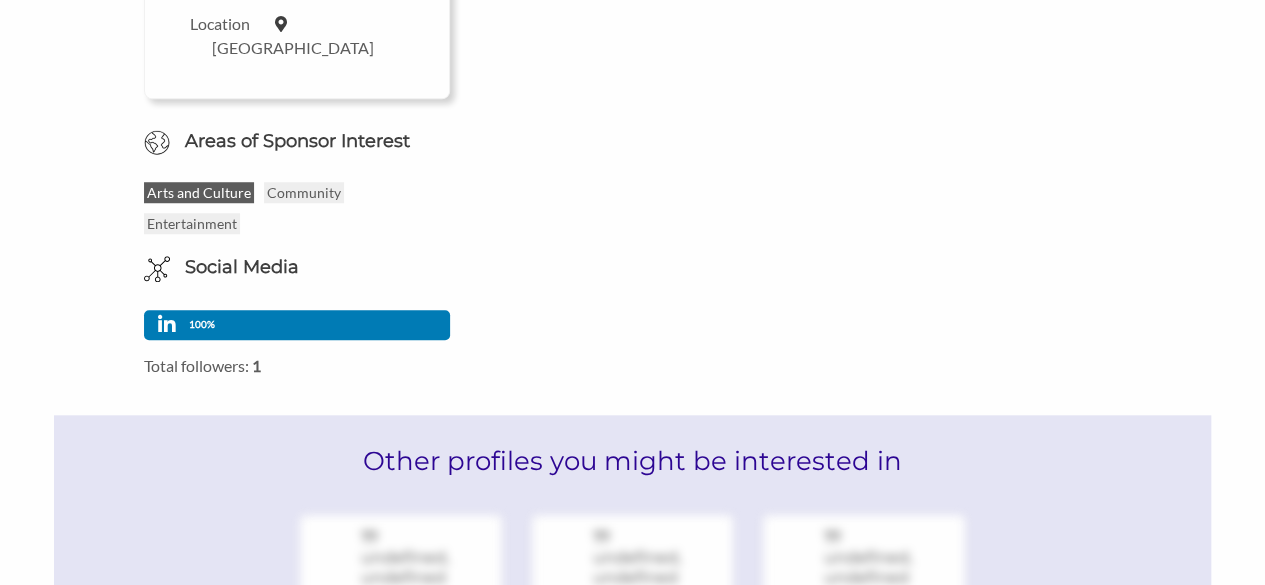 click on "Arts and Culture" at bounding box center (199, 192) 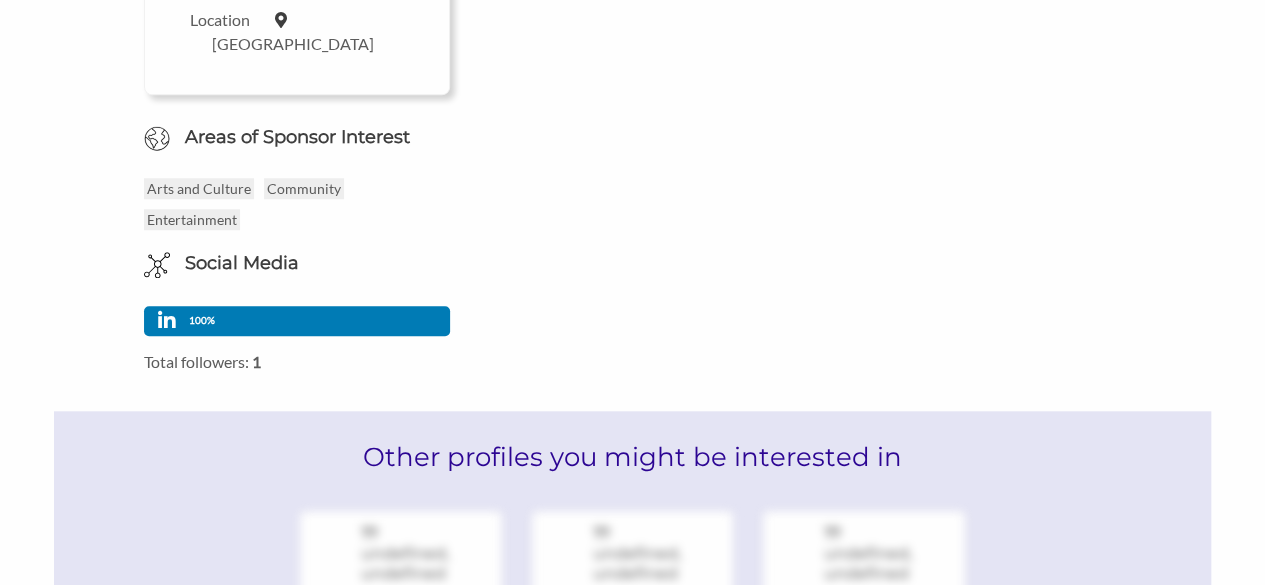 scroll, scrollTop: 700, scrollLeft: 0, axis: vertical 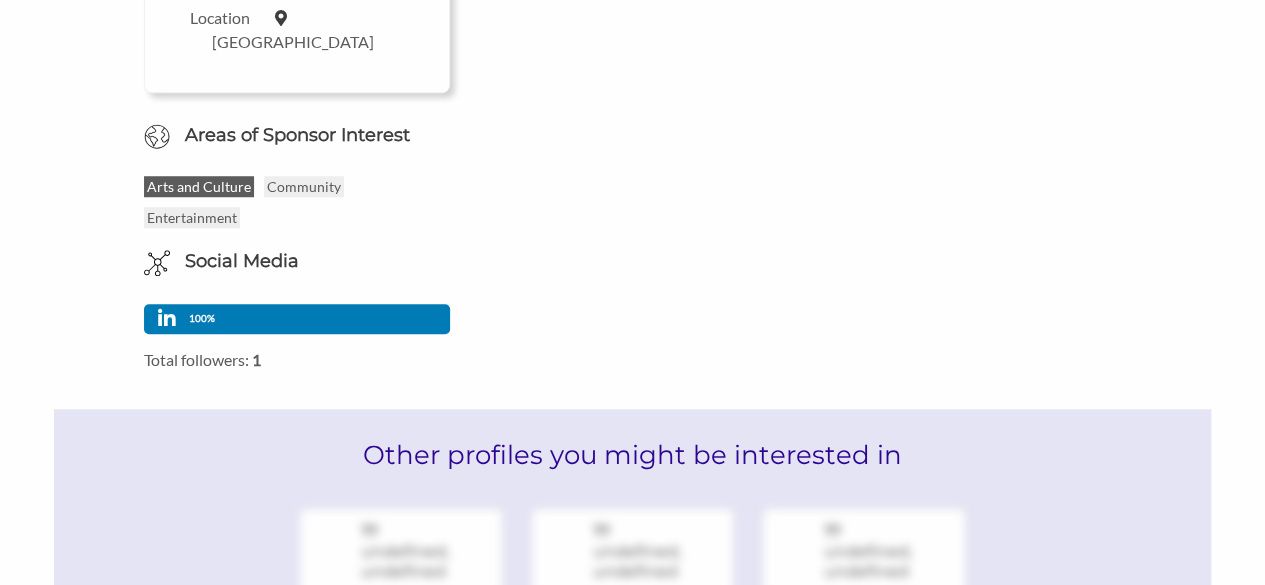 click on "Arts and Culture" at bounding box center (199, 186) 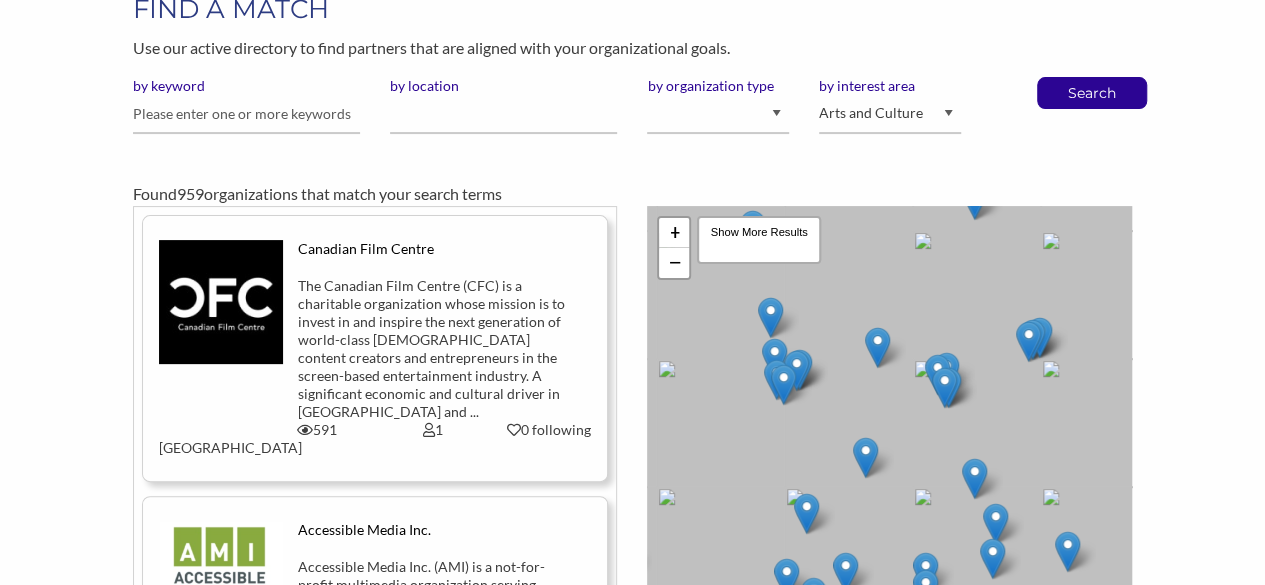 scroll, scrollTop: 200, scrollLeft: 0, axis: vertical 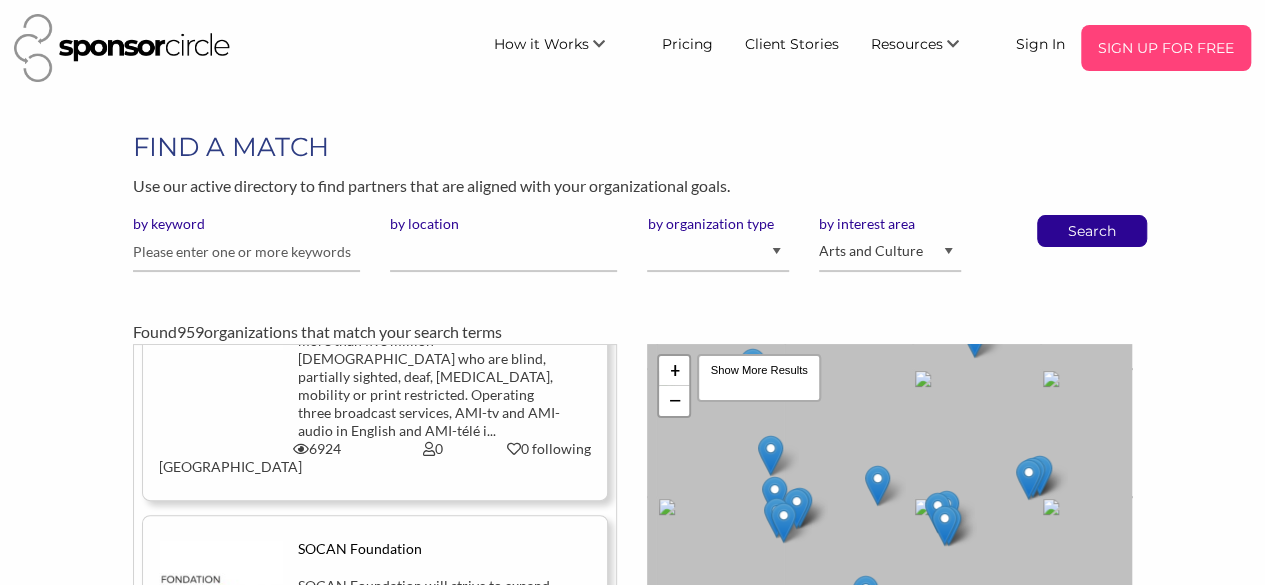 click on "SIGN UP FOR FREE" at bounding box center [1166, 48] 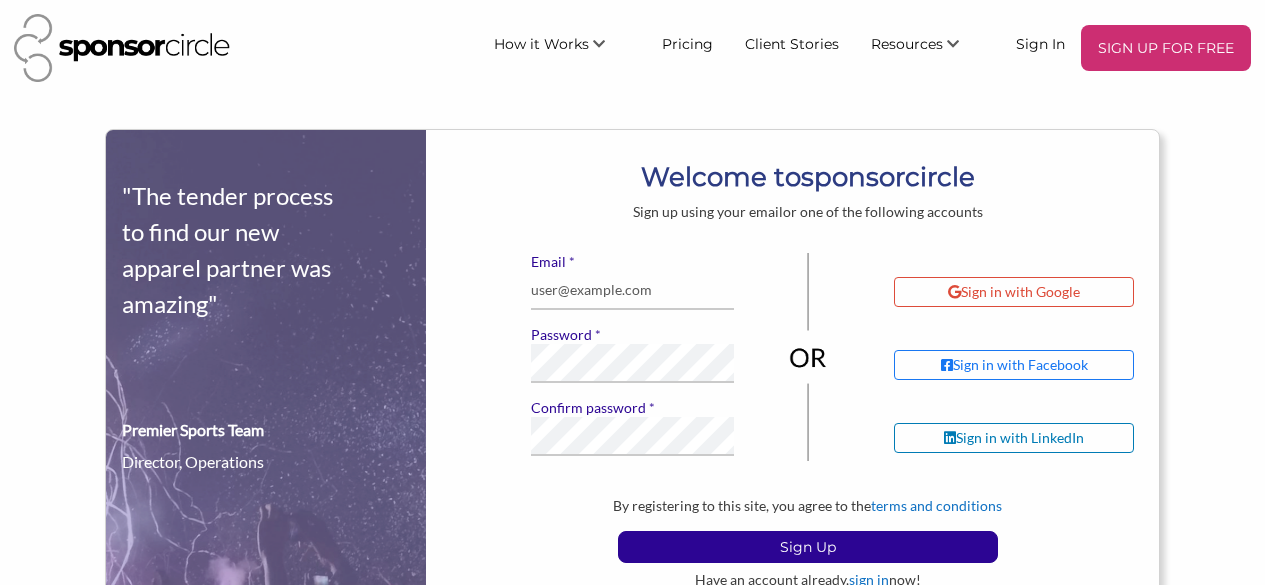 scroll, scrollTop: 0, scrollLeft: 0, axis: both 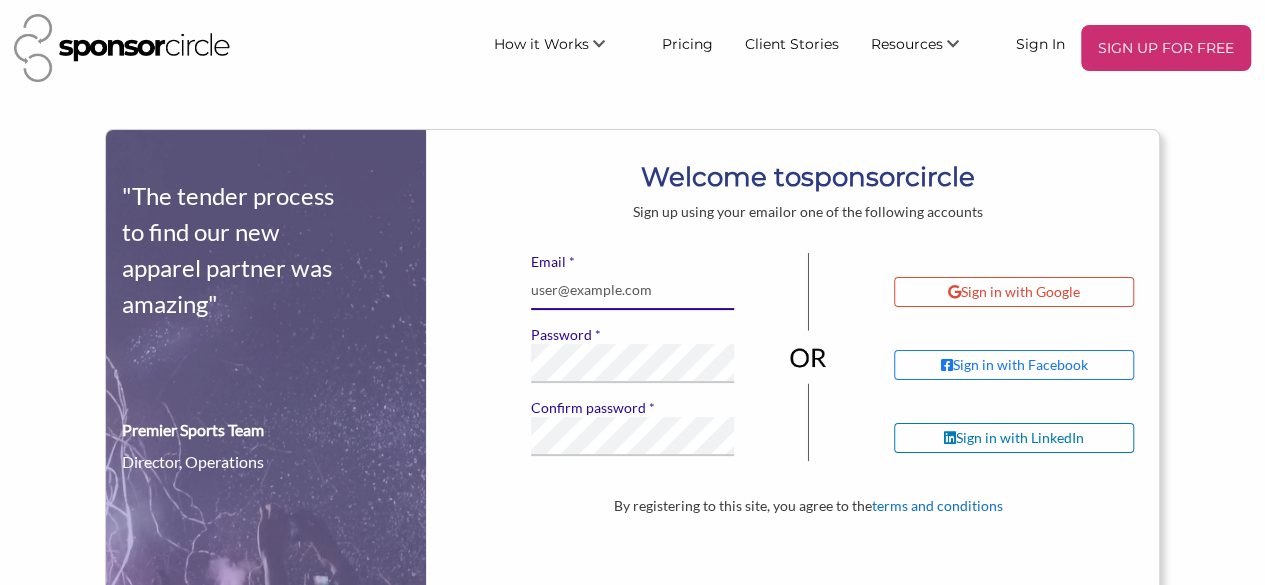 click on "*  Email" at bounding box center (633, 290) 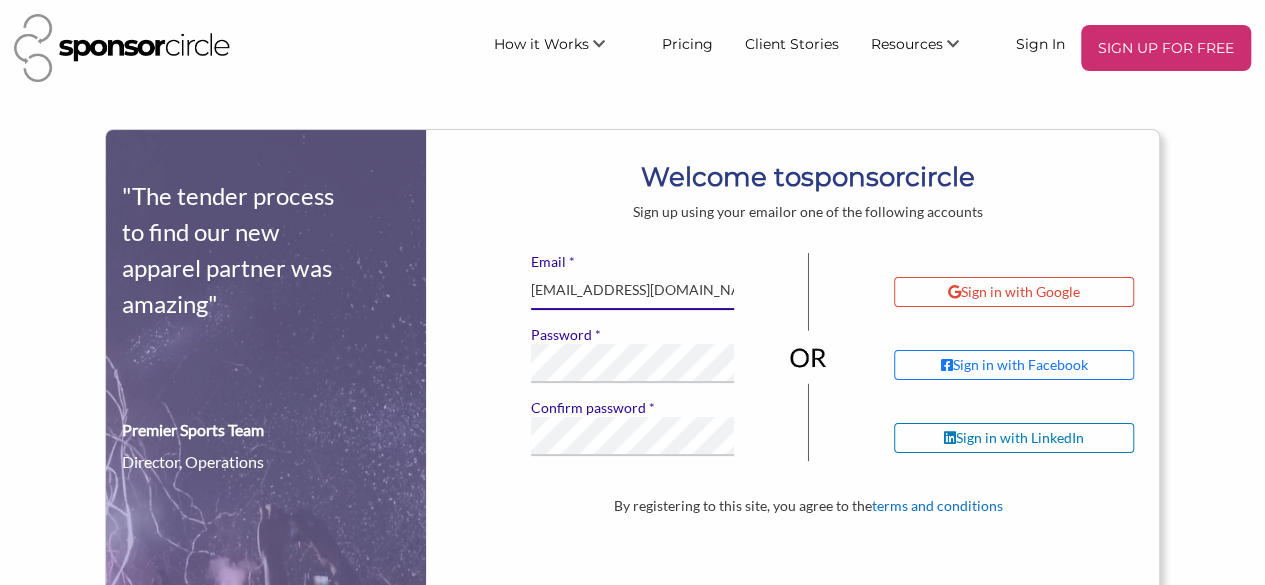 type on "info@wfcfest.com" 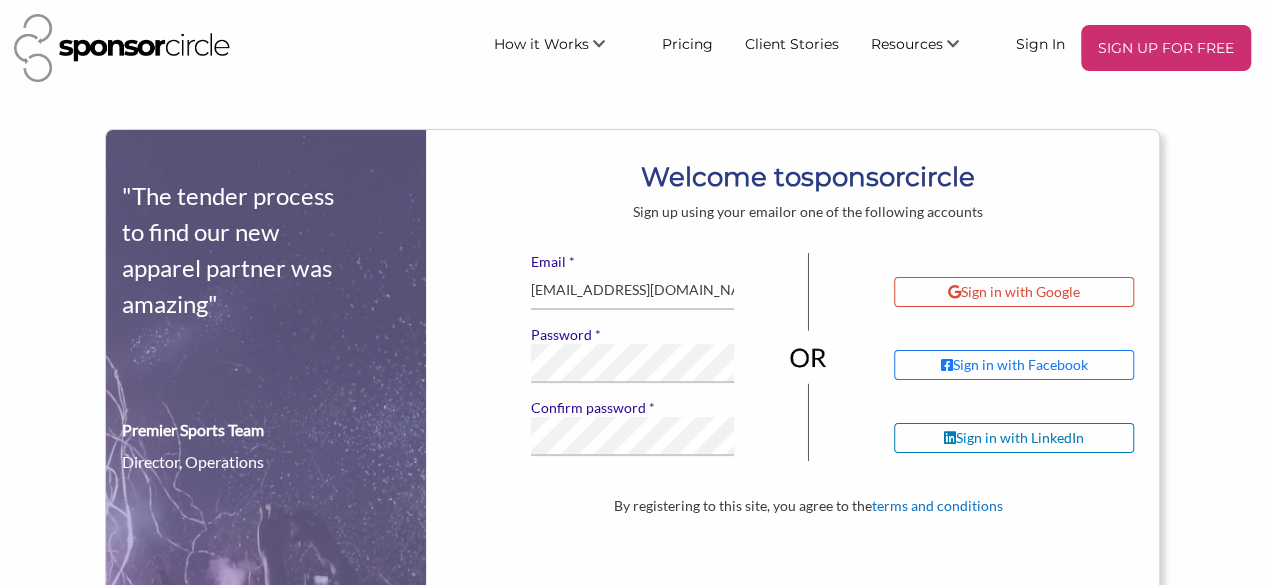 click on "*  Email" at bounding box center (633, 262) 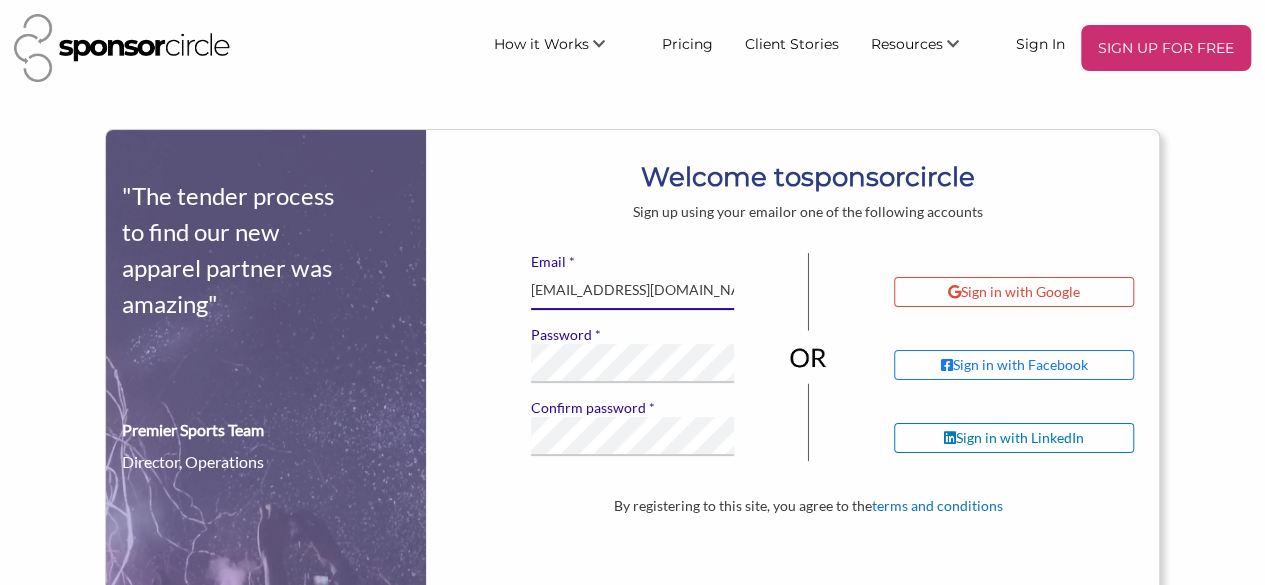 click on "info@wfcfest.com" at bounding box center (633, 290) 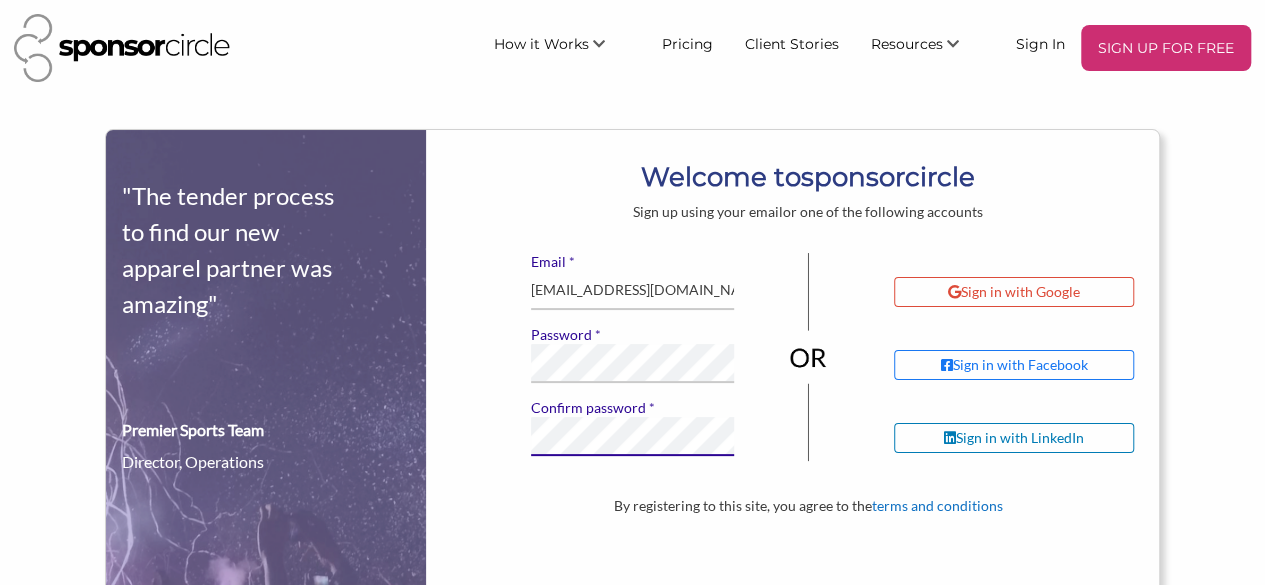 scroll, scrollTop: 300, scrollLeft: 0, axis: vertical 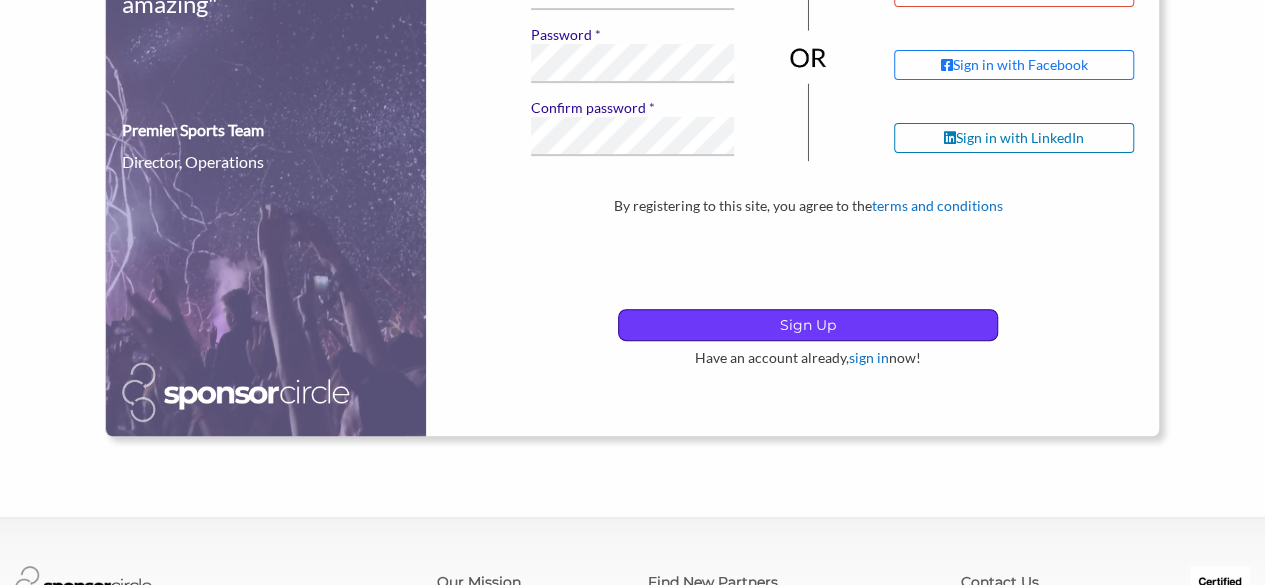 click on "Sign Up" at bounding box center [808, 325] 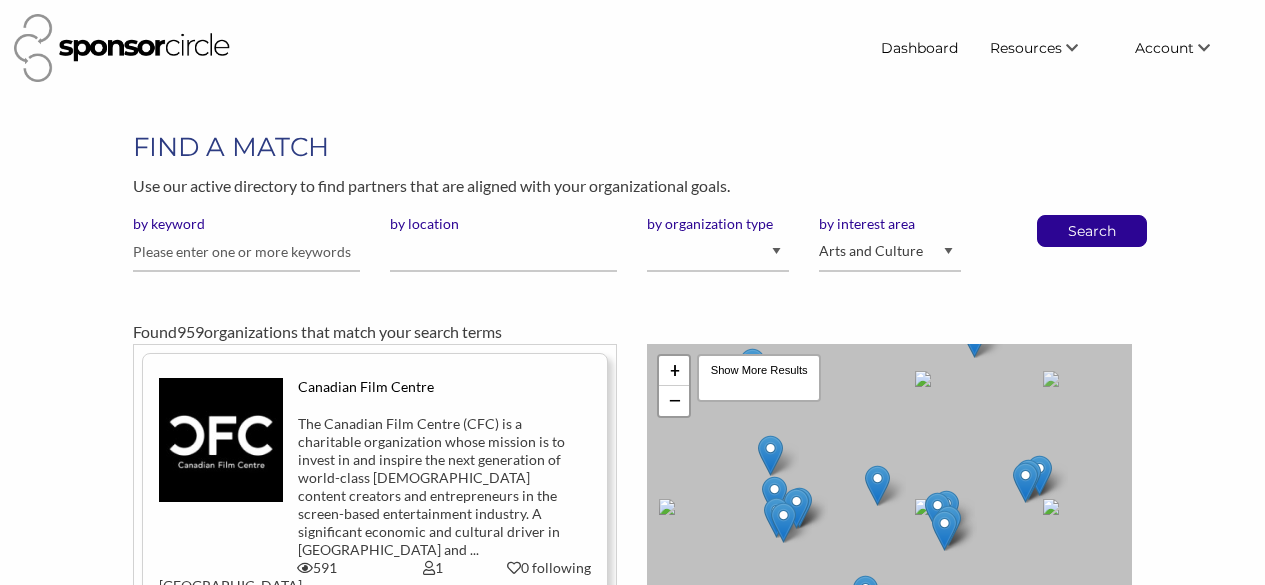 scroll, scrollTop: 0, scrollLeft: 0, axis: both 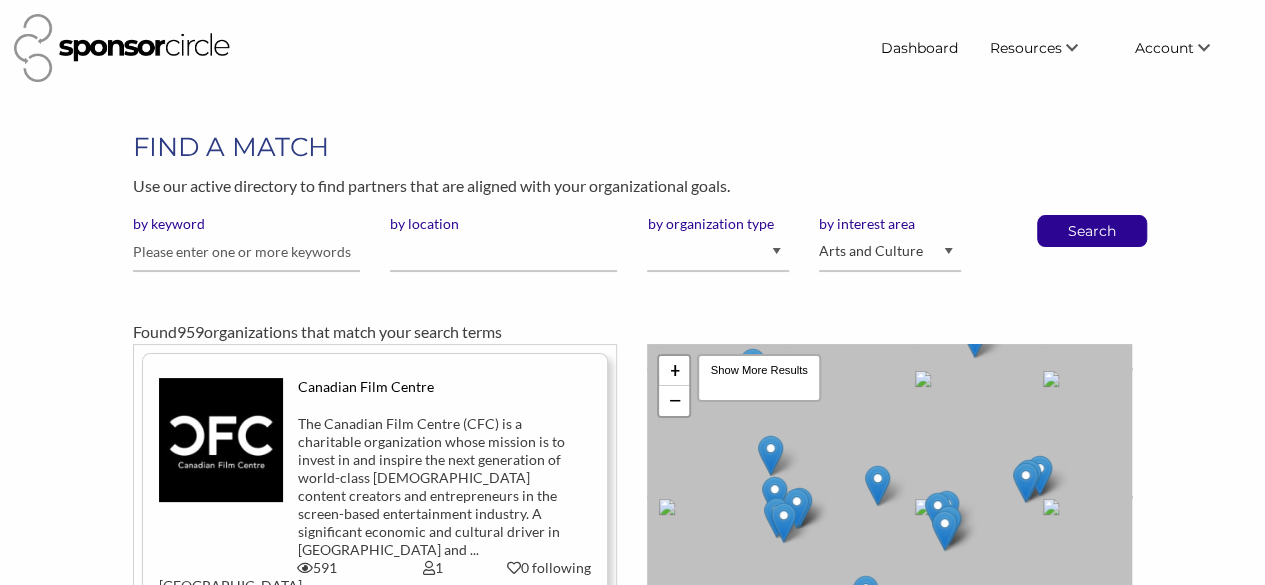 click on "FIND A MATCH" at bounding box center [632, 147] 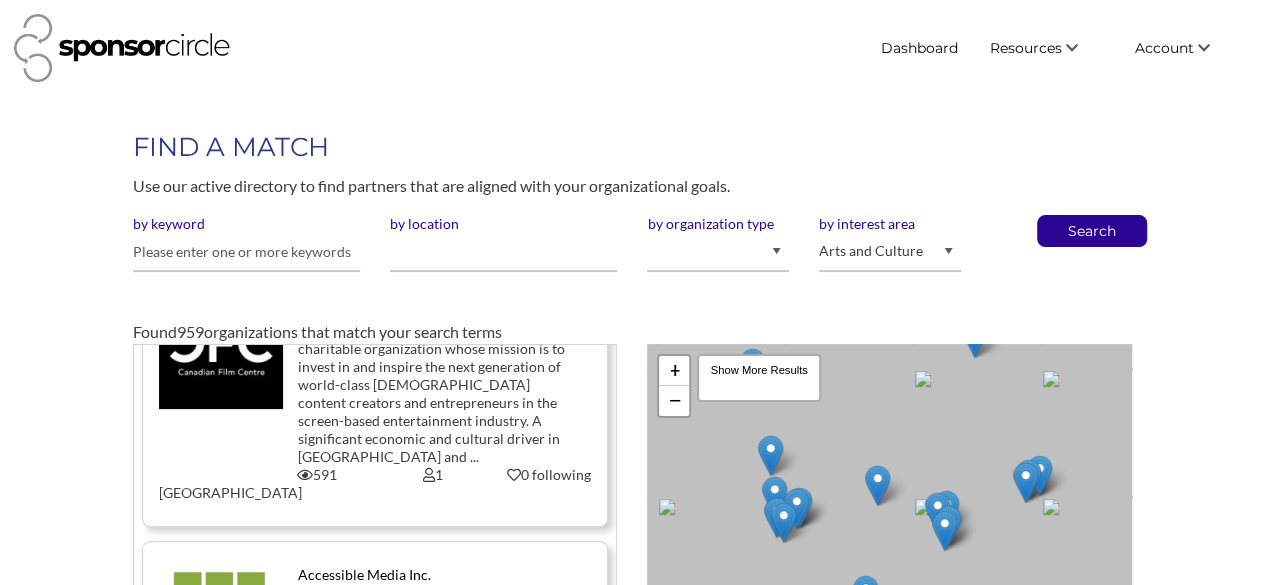 scroll, scrollTop: 0, scrollLeft: 0, axis: both 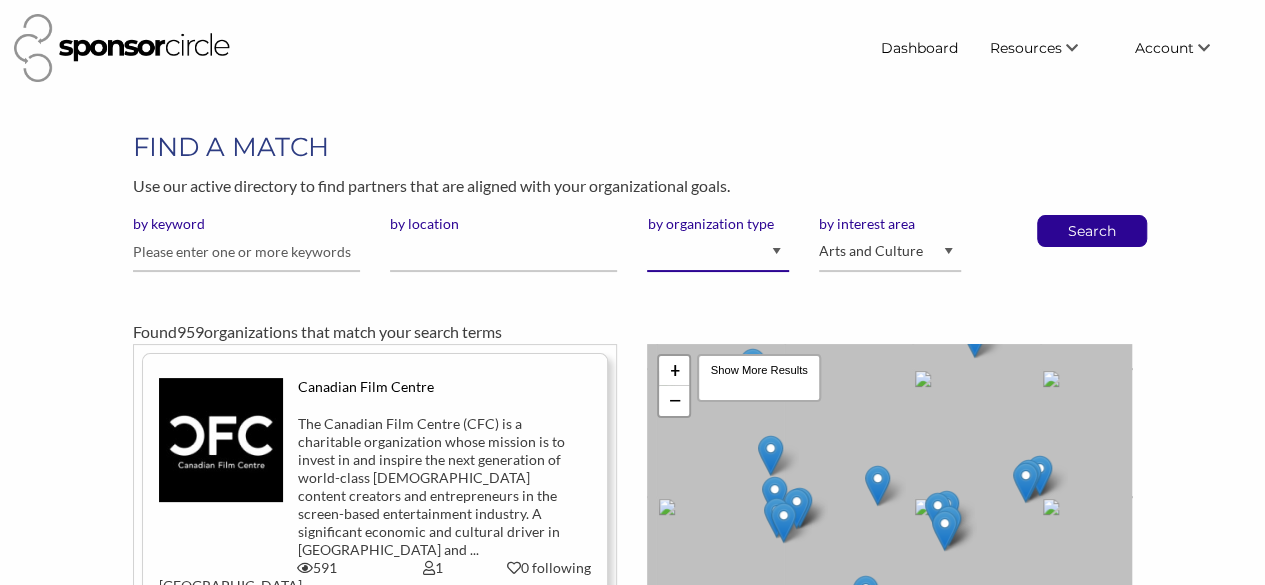click on "I am an event organizer seeking new partnerships with suppliers, exhibitors or sponsors
I am a brand manager looking to sell to or sponsor events and sports teams
I am looking for advertising agencies
I am a content creator, athlete or celebrity looking for new partnerships" at bounding box center [718, 252] 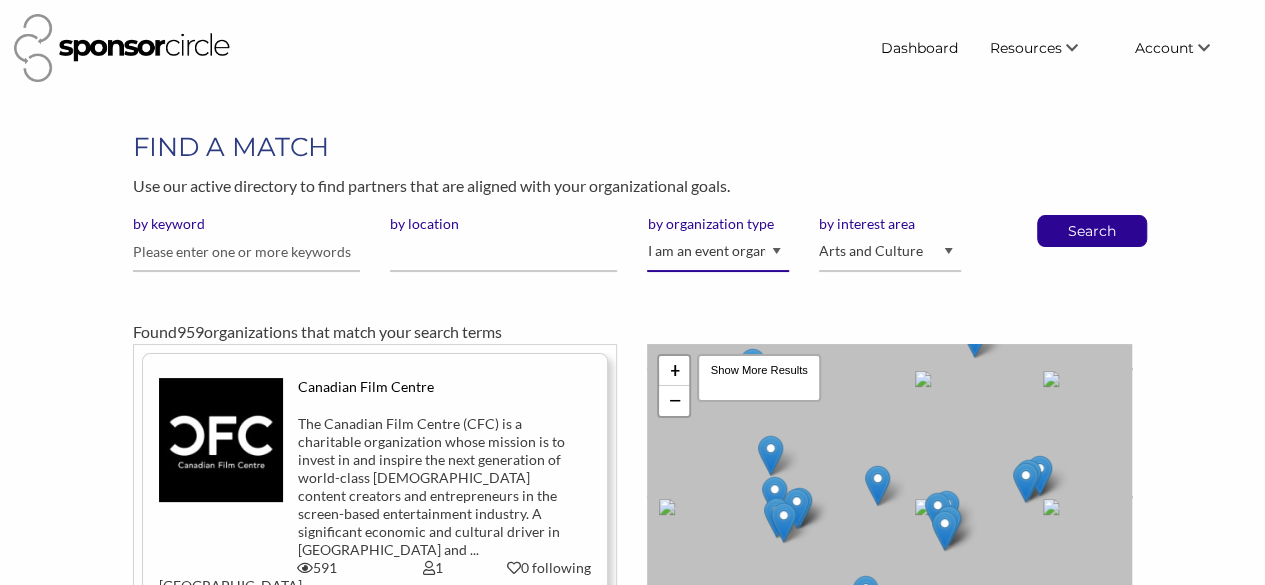 click on "I am an event organizer seeking new partnerships with suppliers, exhibitors or sponsors
I am a brand manager looking to sell to or sponsor events and sports teams
I am looking for advertising agencies
I am a content creator, athlete or celebrity looking for new partnerships" at bounding box center (718, 252) 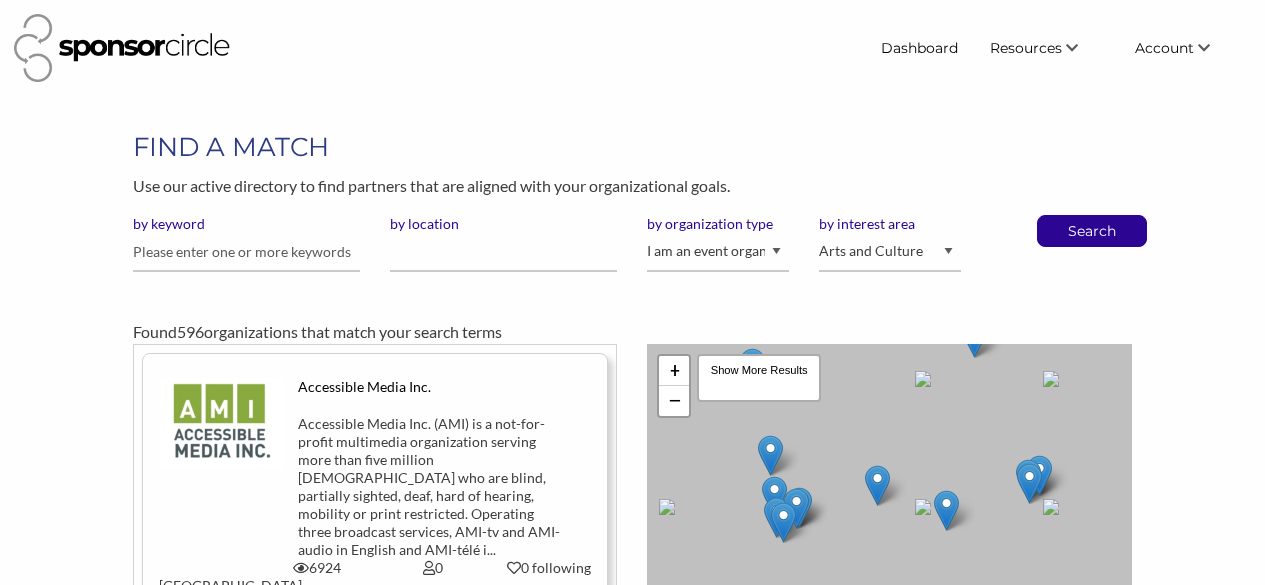 scroll, scrollTop: 0, scrollLeft: 0, axis: both 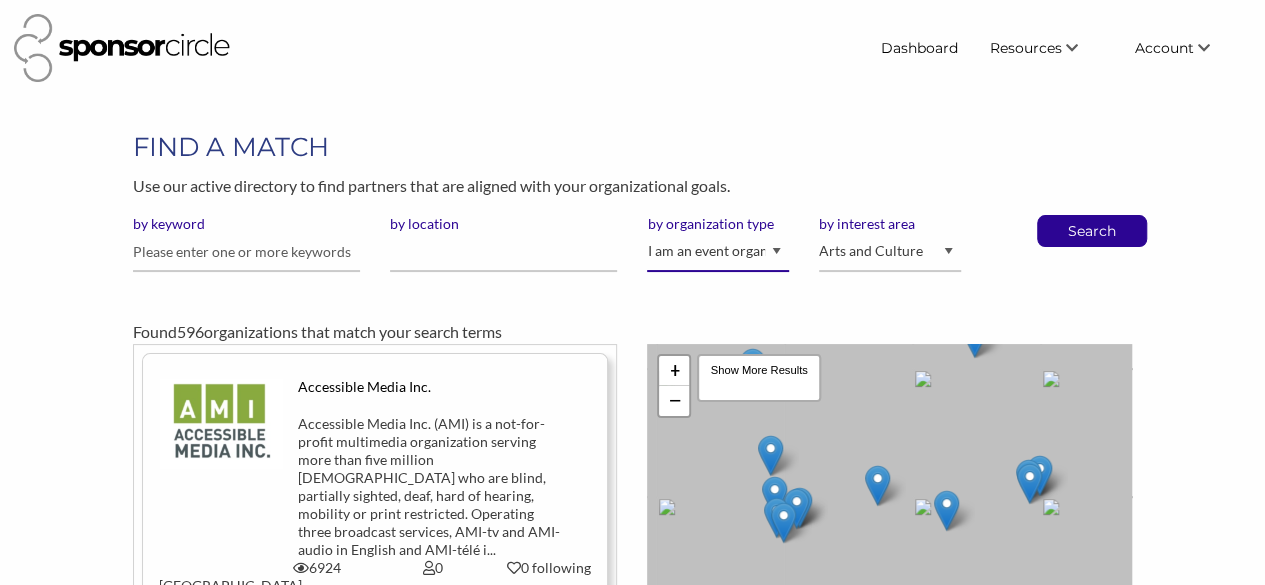 click on "I am an event organizer seeking new partnerships with suppliers, exhibitors or sponsors
I am a brand manager looking to sell to or sponsor events and sports teams
I am looking for advertising agencies
I am a content creator, athlete or celebrity looking for new partnerships" at bounding box center (718, 252) 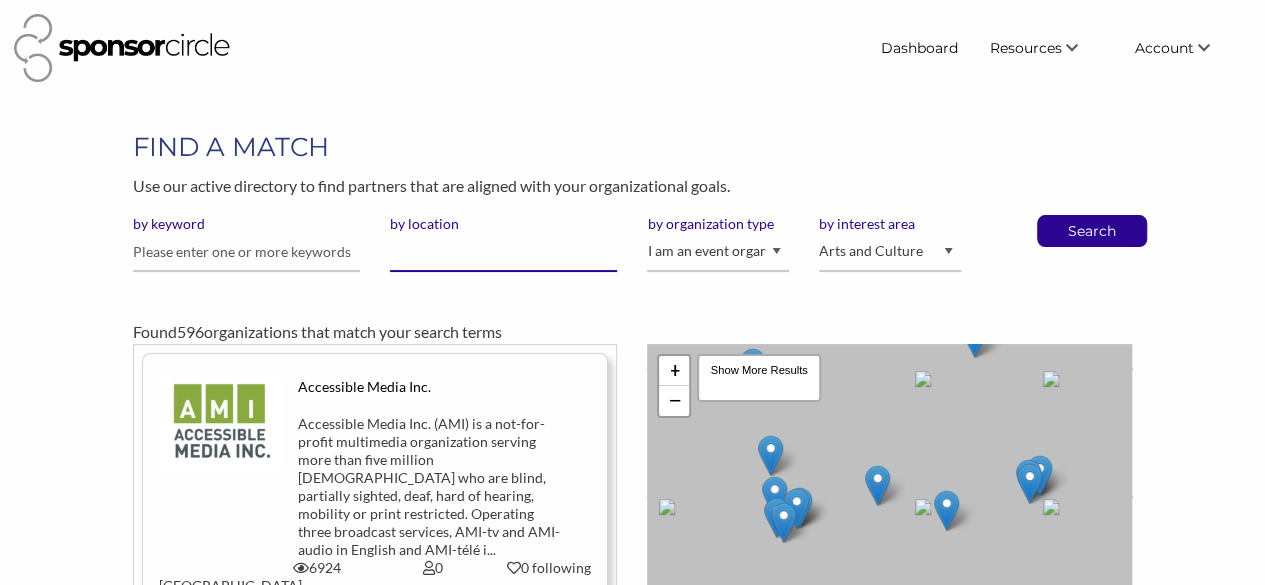 click on "by location" at bounding box center (503, 252) 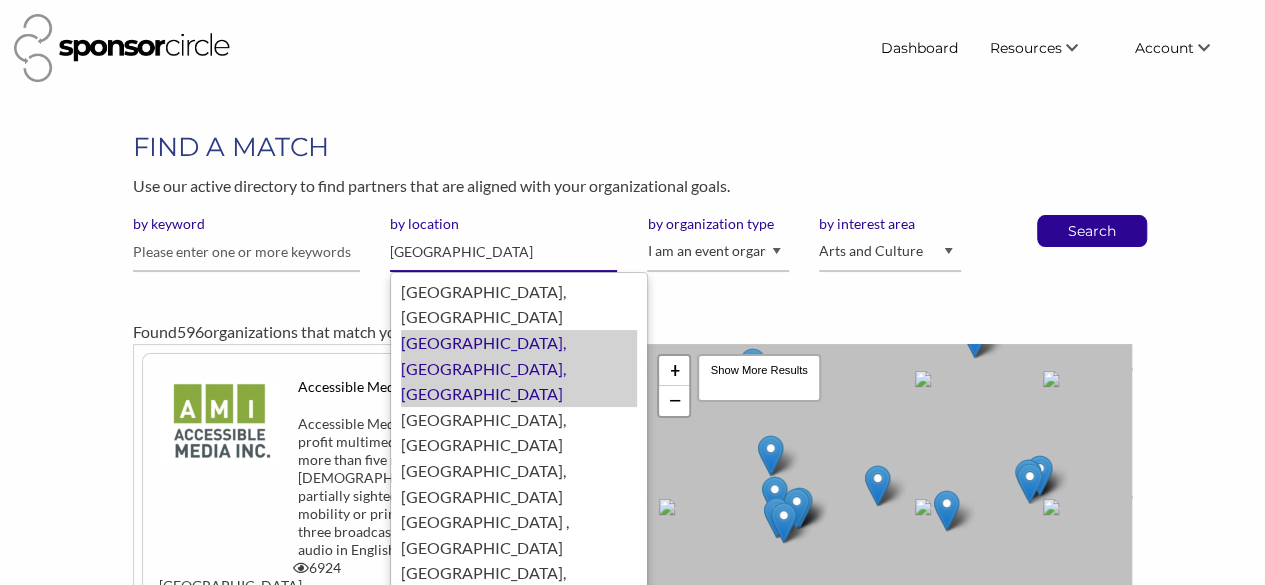 click on "Toronto, Ontario, Canada" at bounding box center [519, 368] 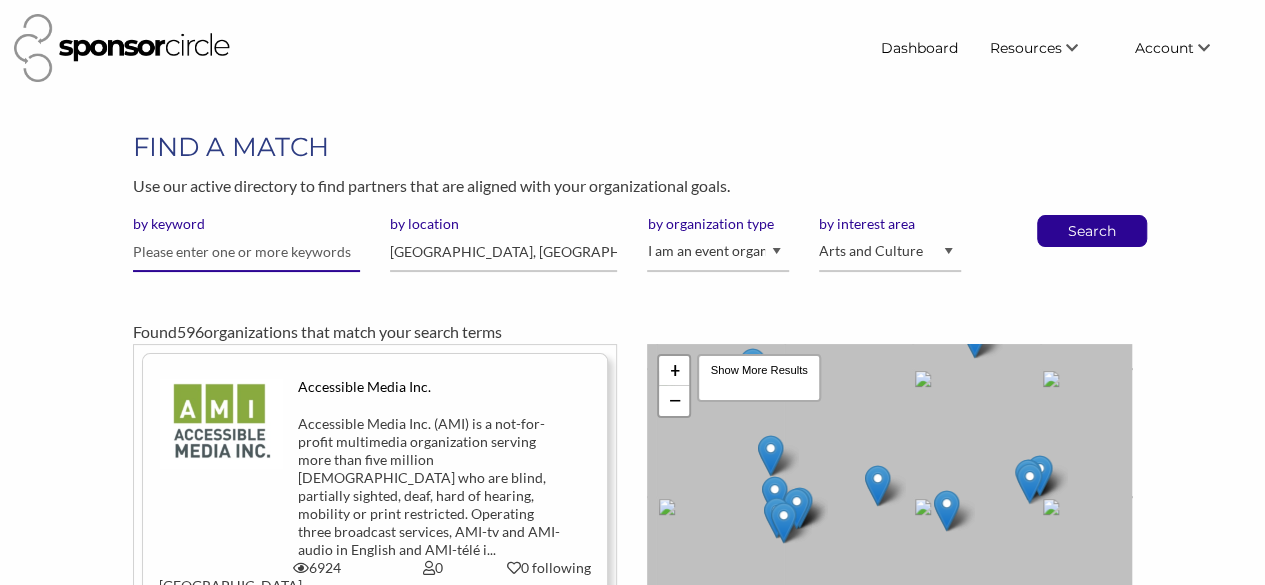 click at bounding box center [246, 252] 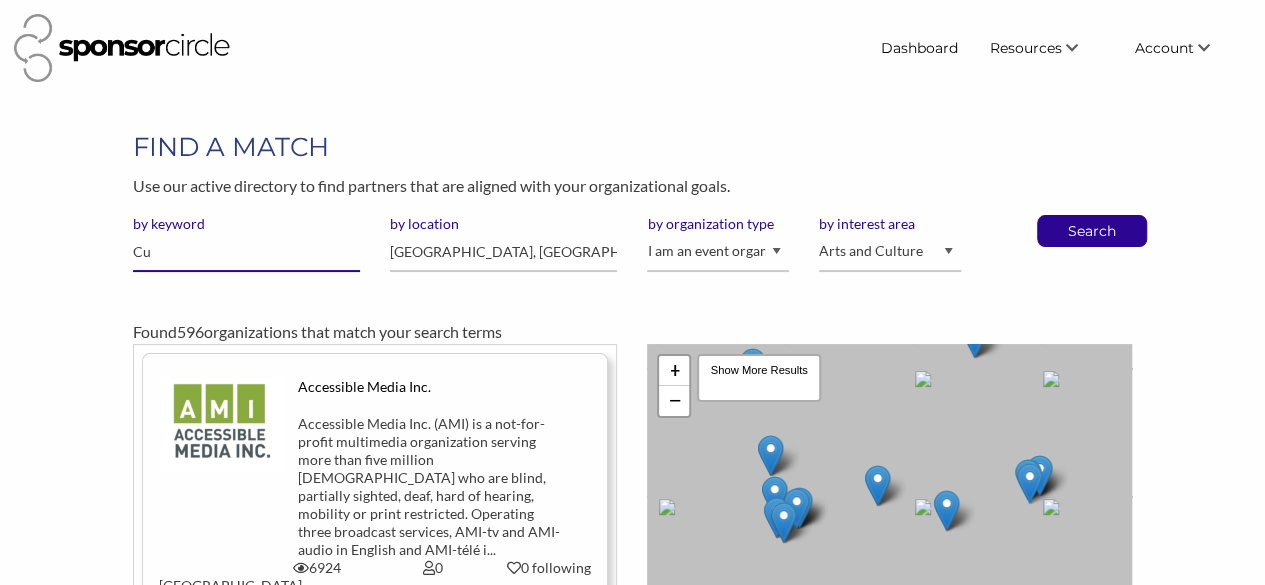 type on "C" 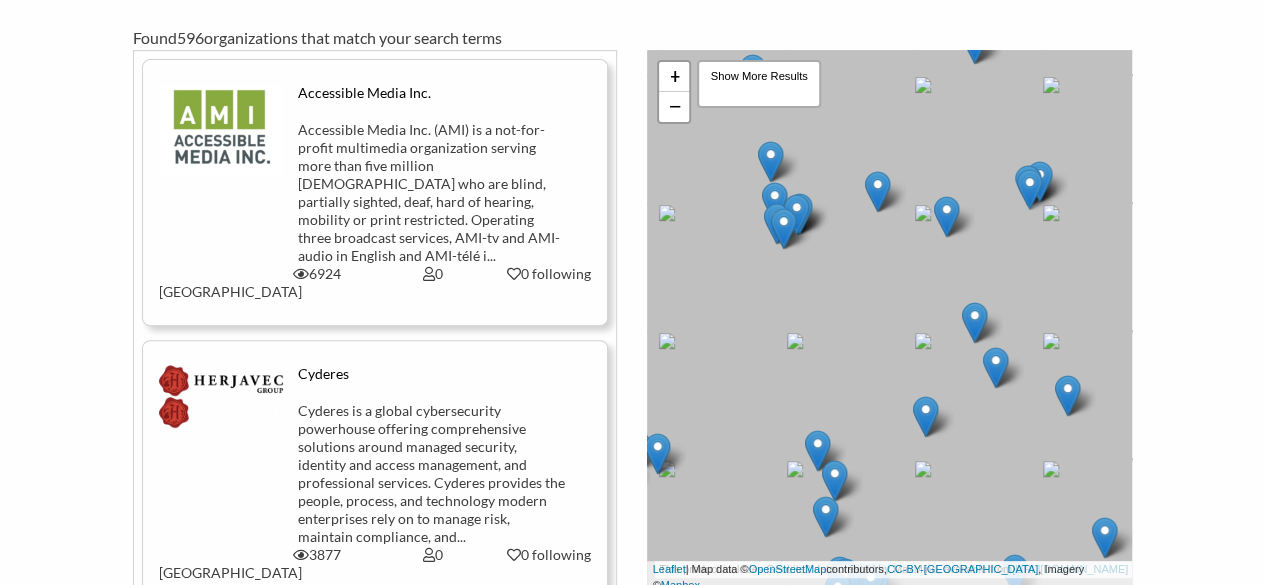 scroll, scrollTop: 0, scrollLeft: 0, axis: both 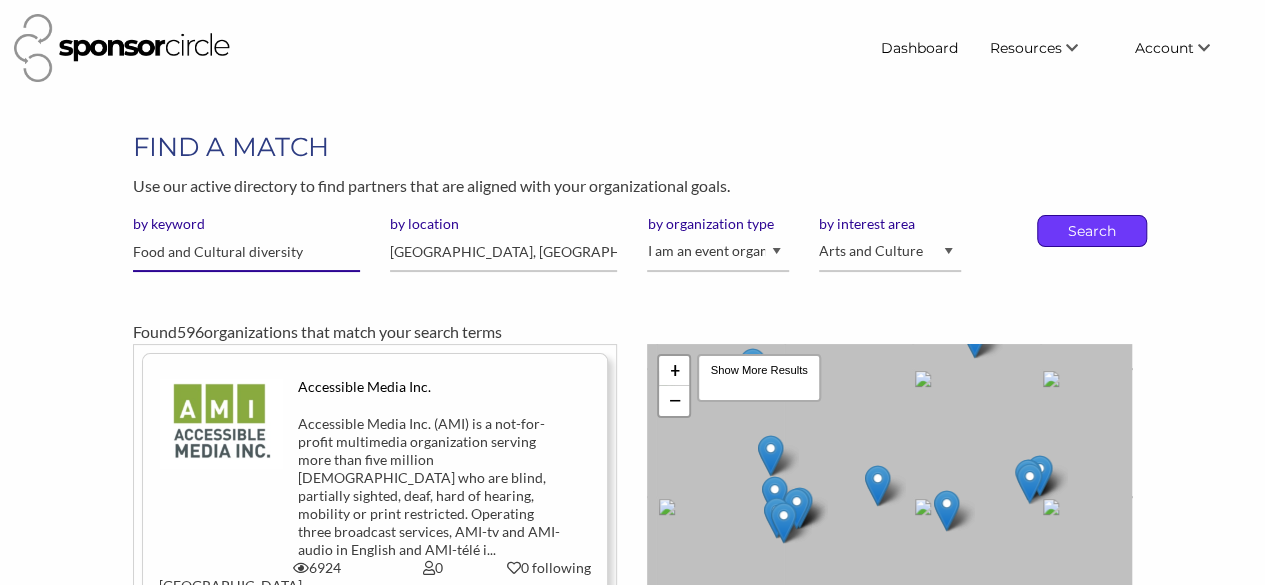 type on "Food and Cultural diversity" 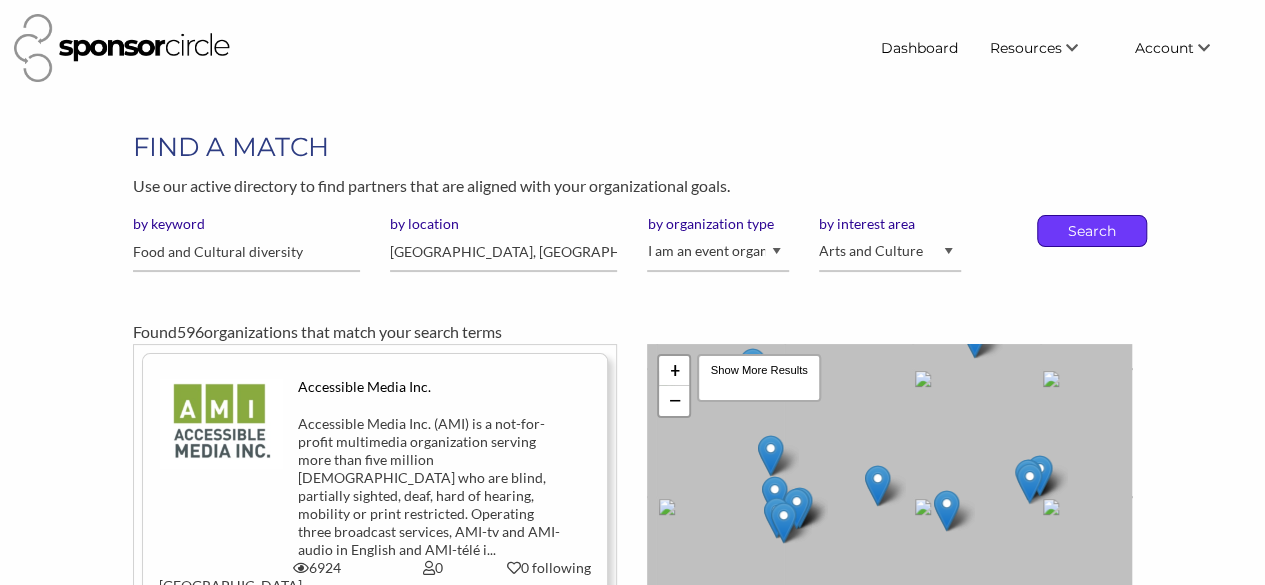 click on "Search" at bounding box center [1092, 231] 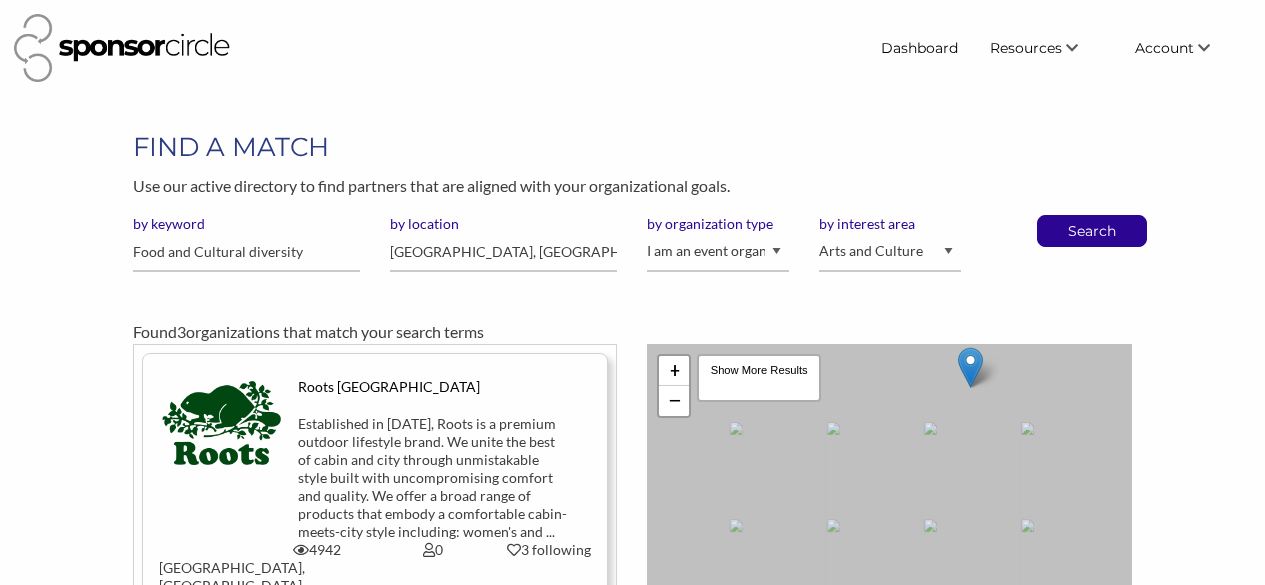 scroll, scrollTop: 0, scrollLeft: 0, axis: both 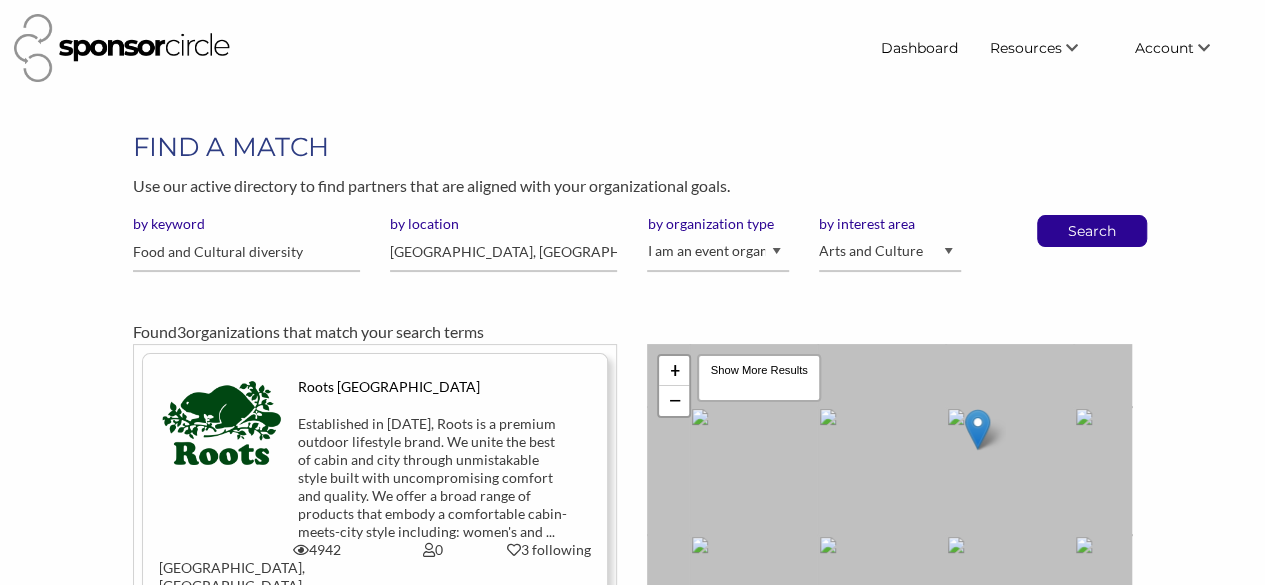 click on "FIND A MATCH" at bounding box center (632, 147) 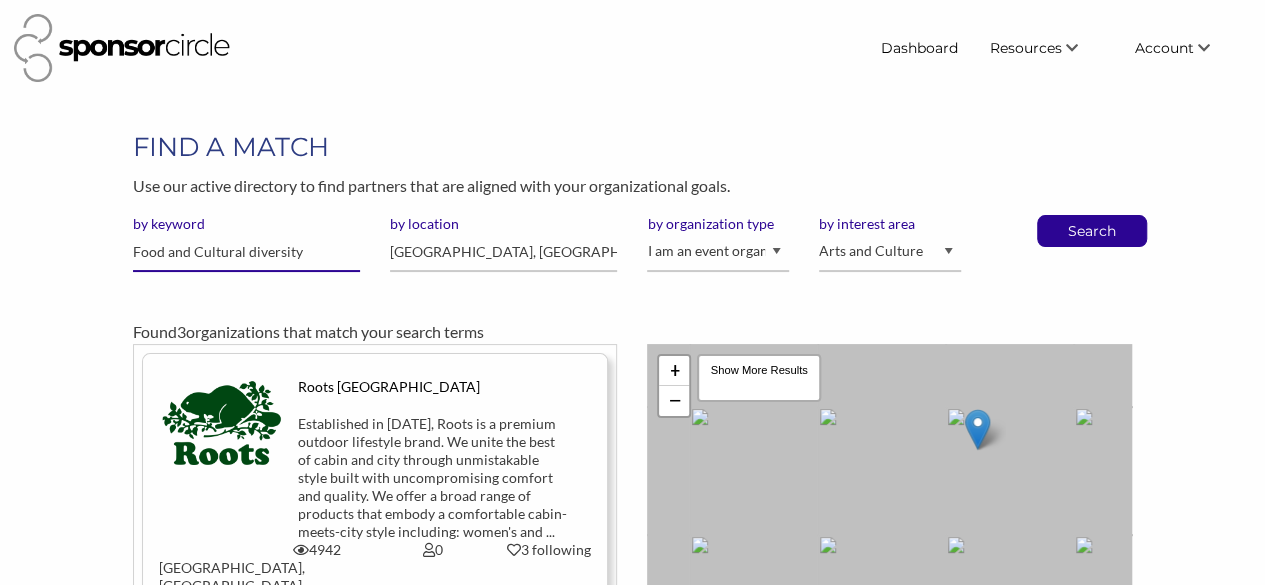 click on "Food and Cultural diversity" at bounding box center [246, 252] 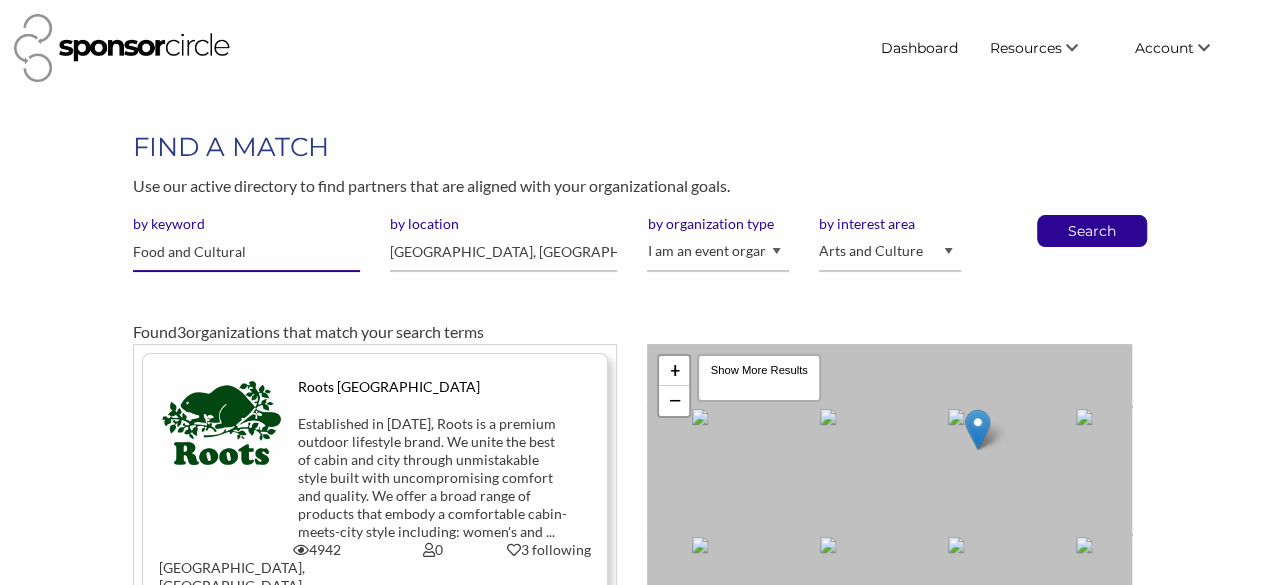 type on "Food and Cultural" 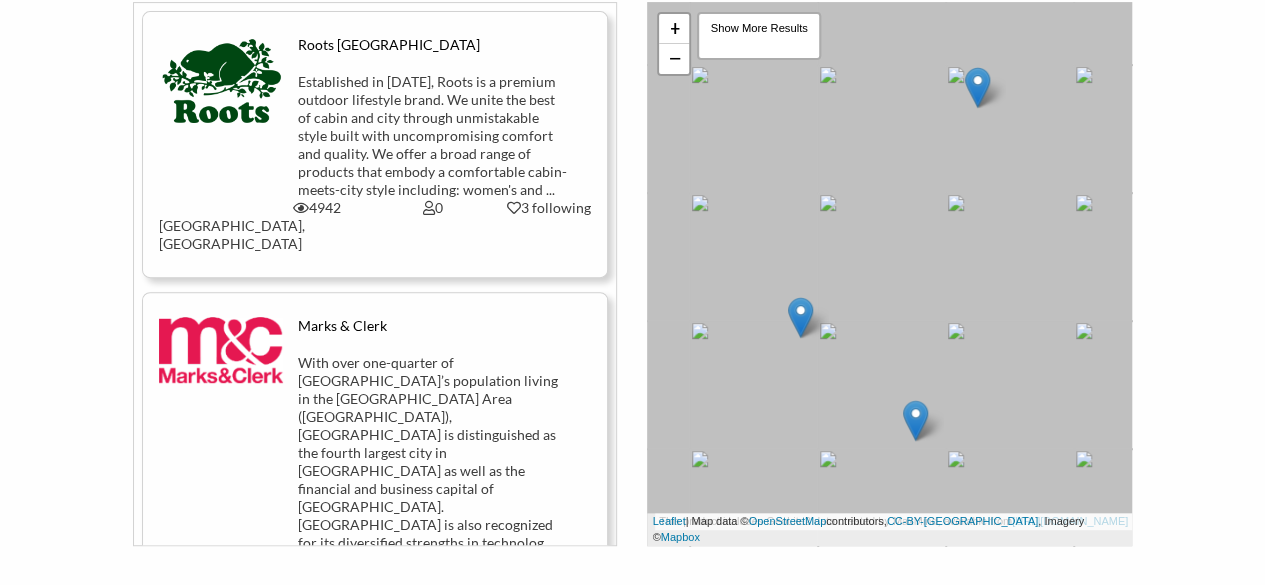 scroll, scrollTop: 621, scrollLeft: 0, axis: vertical 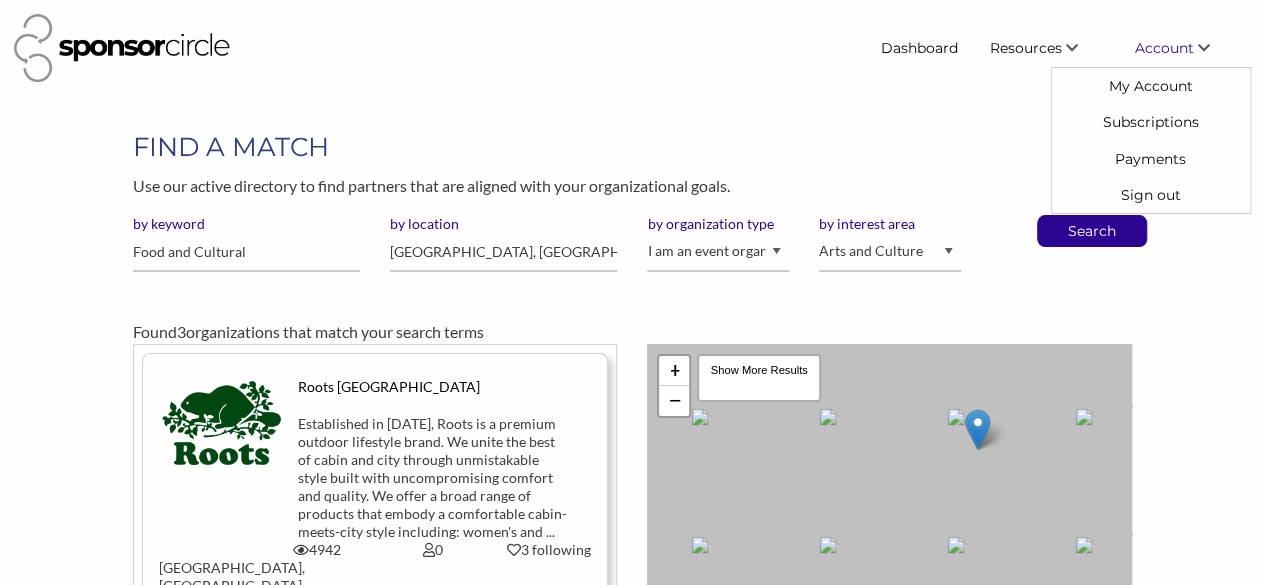 click at bounding box center (1204, 48) 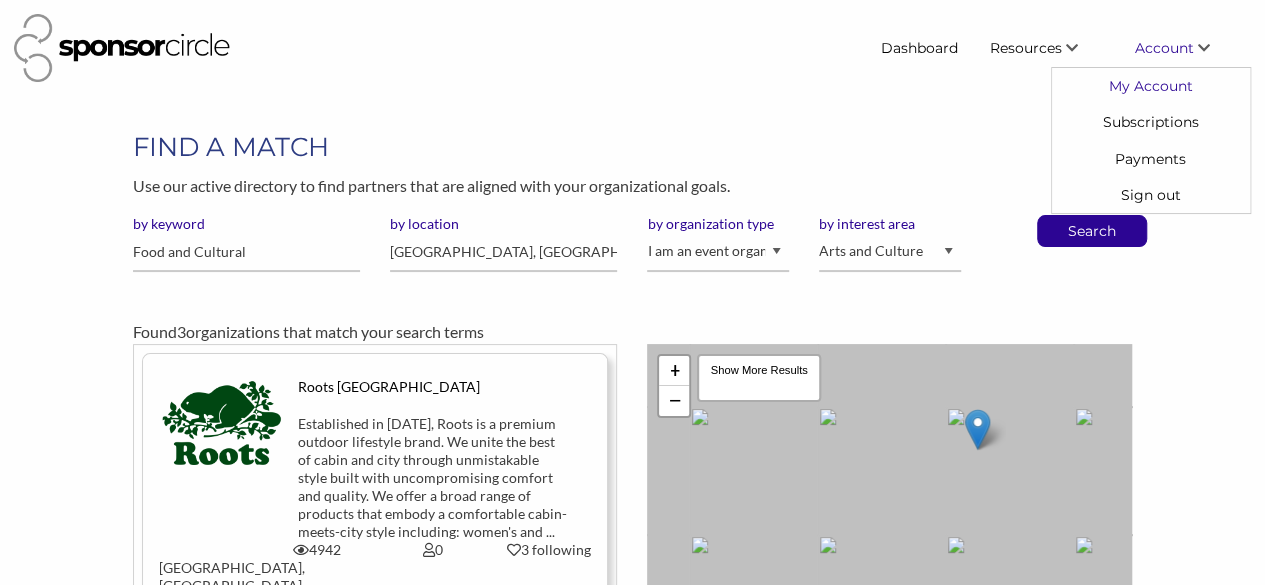 click on "My Account" at bounding box center (1151, 86) 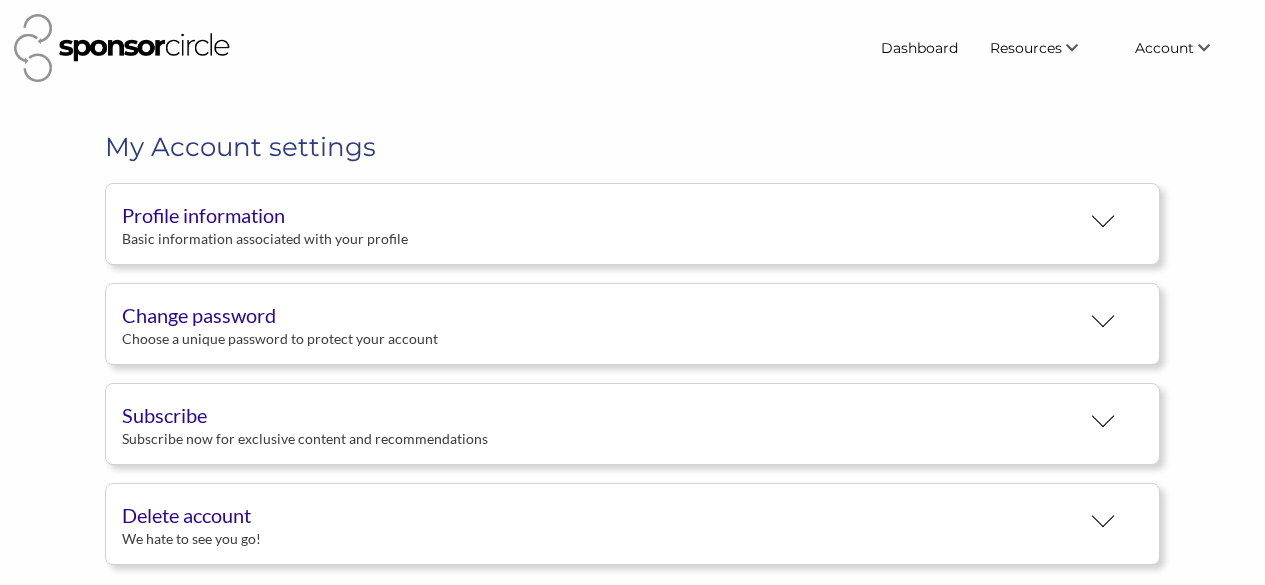 scroll, scrollTop: 0, scrollLeft: 0, axis: both 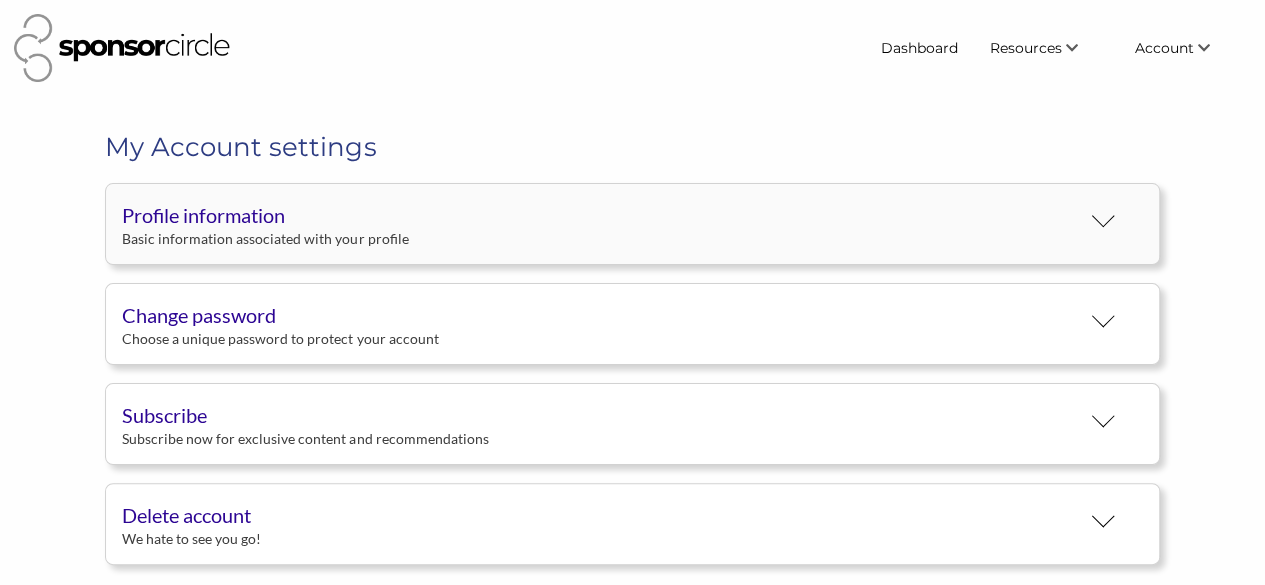 click on "Profile information" at bounding box center [600, 215] 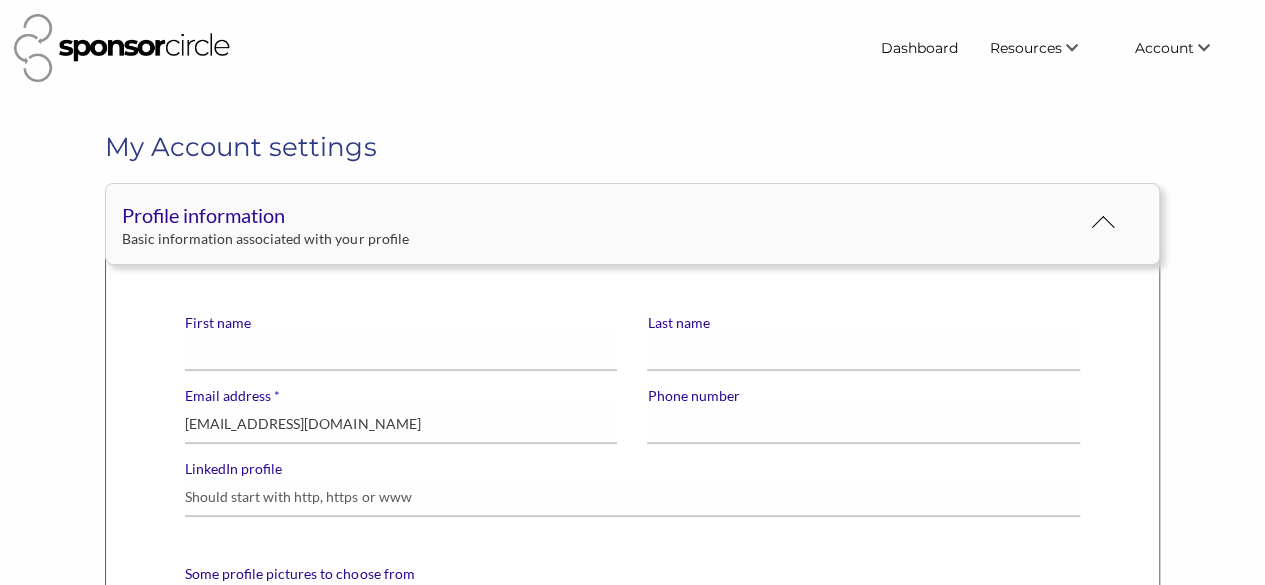 scroll, scrollTop: 0, scrollLeft: 0, axis: both 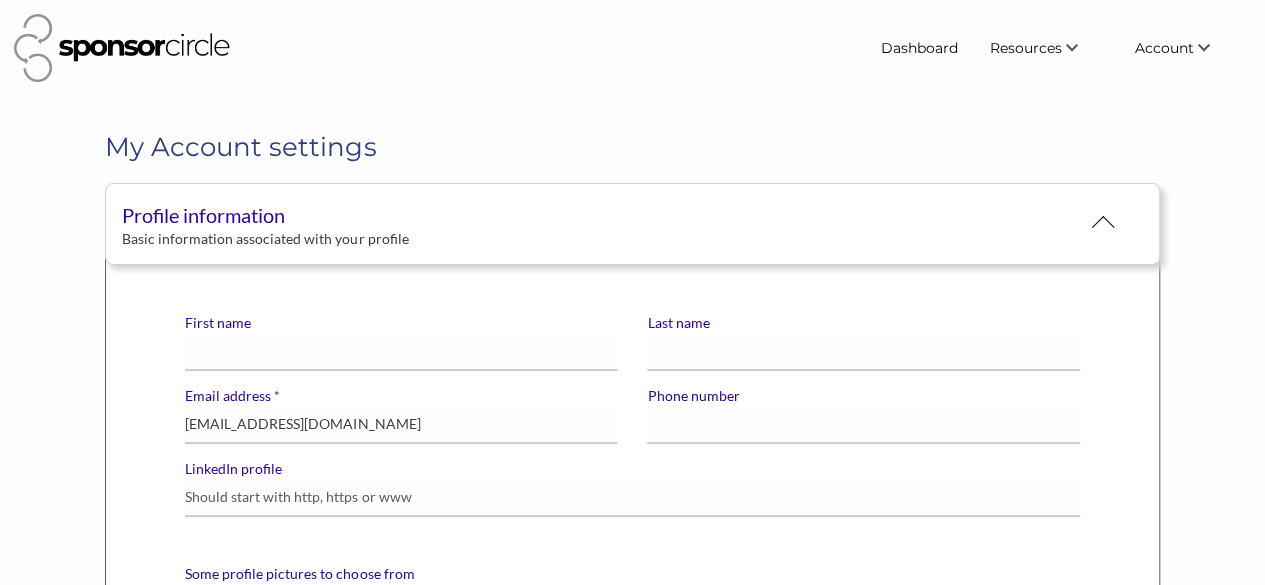 click on "First name" at bounding box center [401, 323] 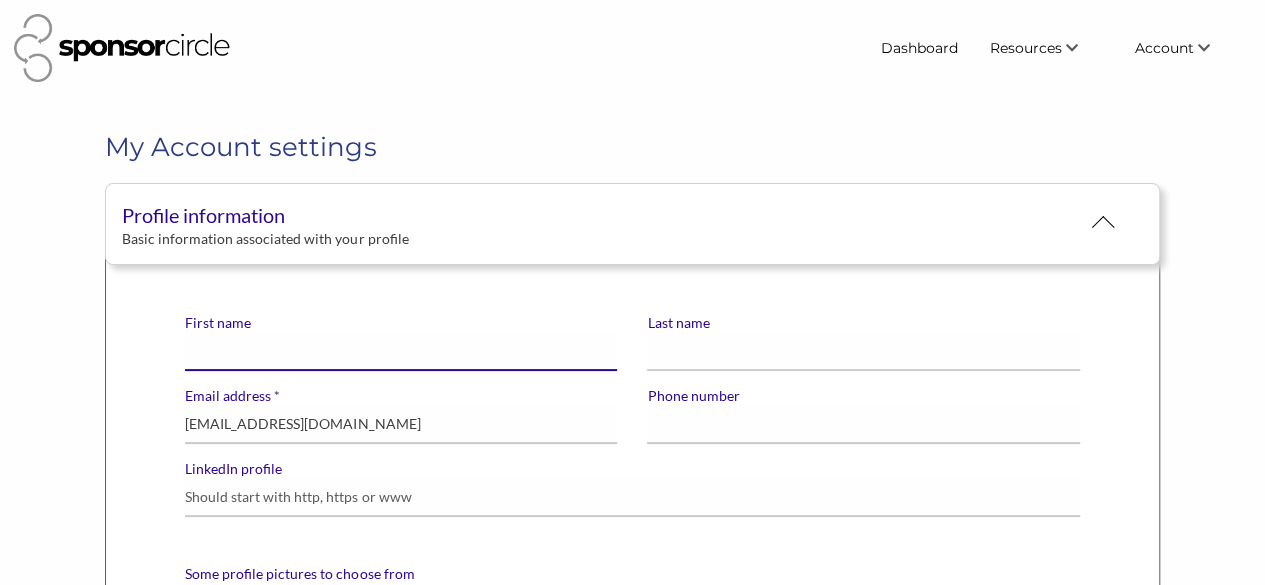 click on "First name" at bounding box center (401, 351) 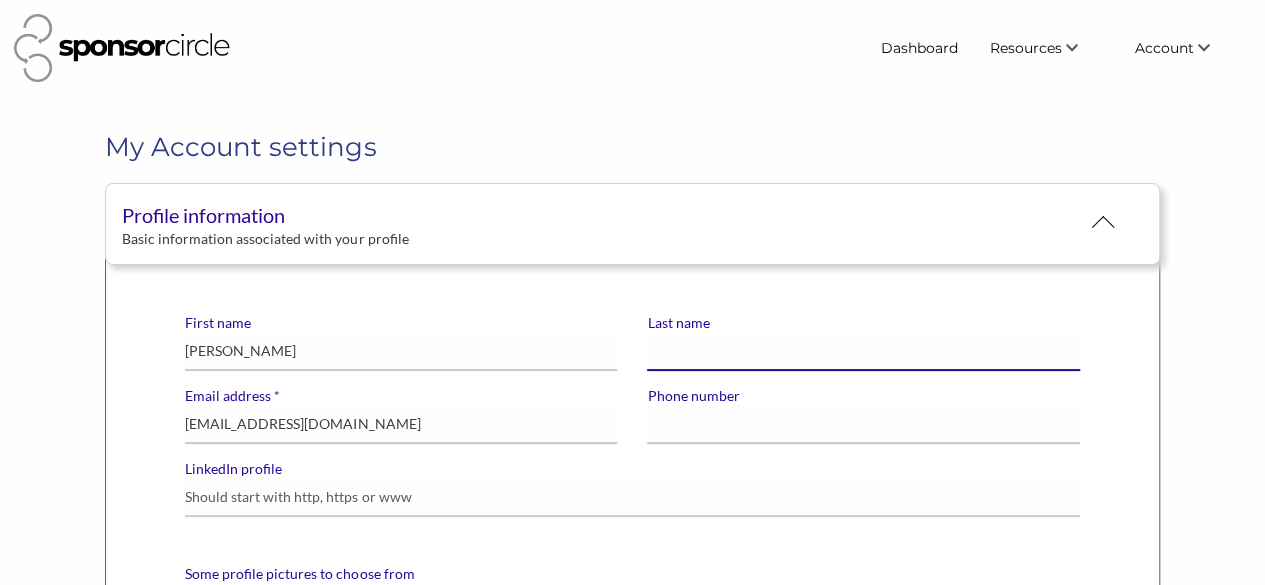 type on "NDAGIRE" 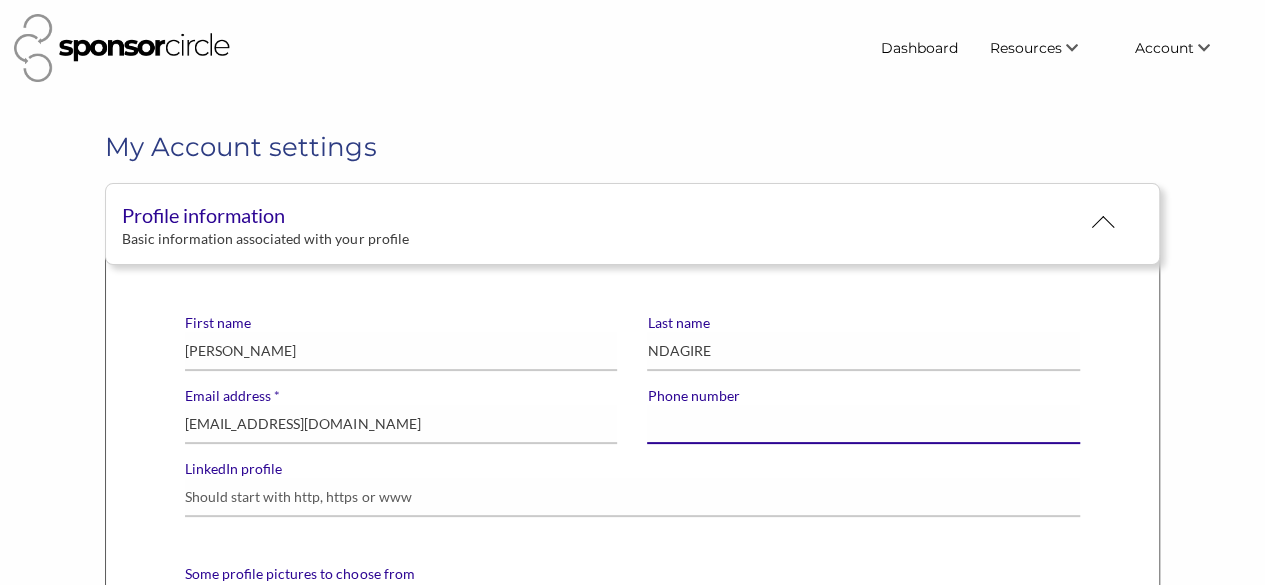type on "6474471958" 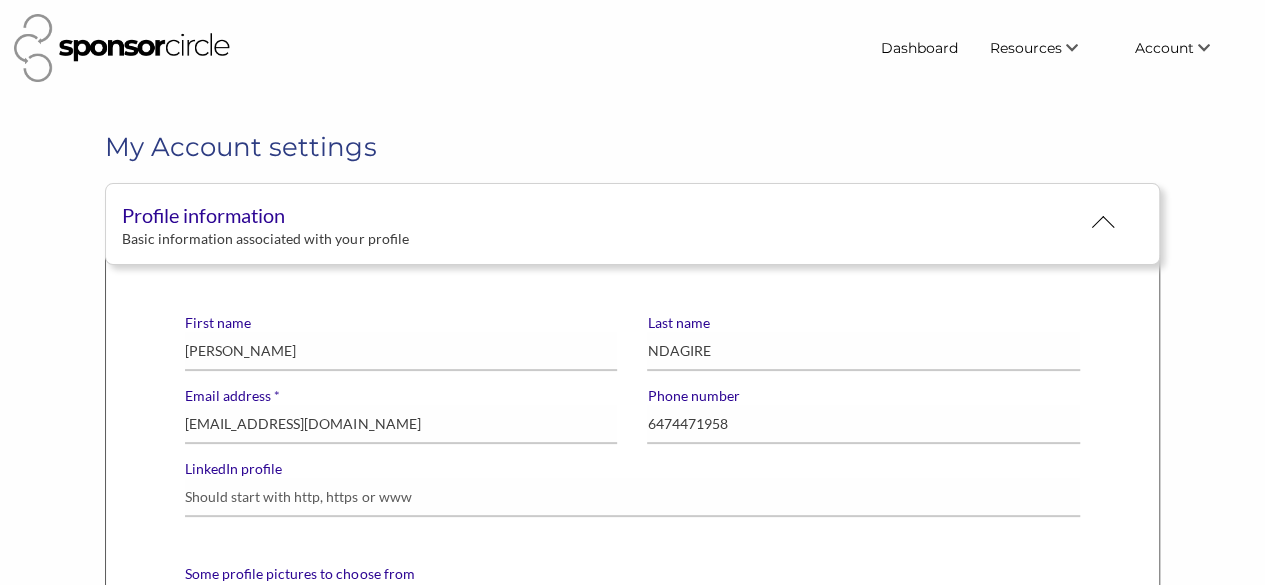 type on "THE WORLD FOOD AND CULTURAL FESTIVAL" 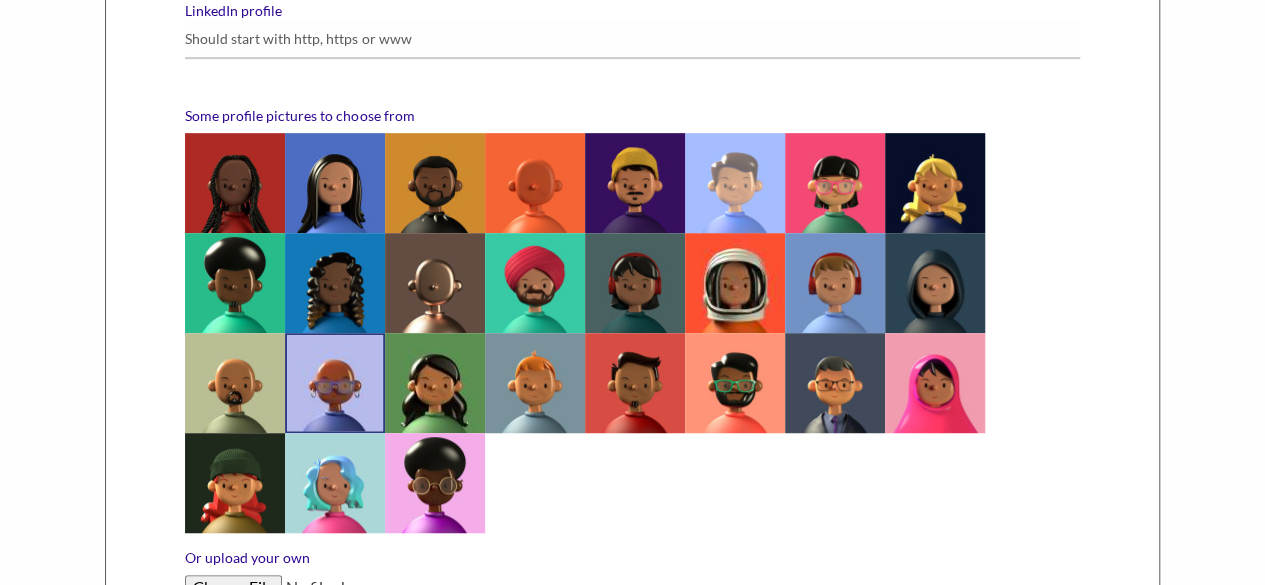 scroll, scrollTop: 500, scrollLeft: 0, axis: vertical 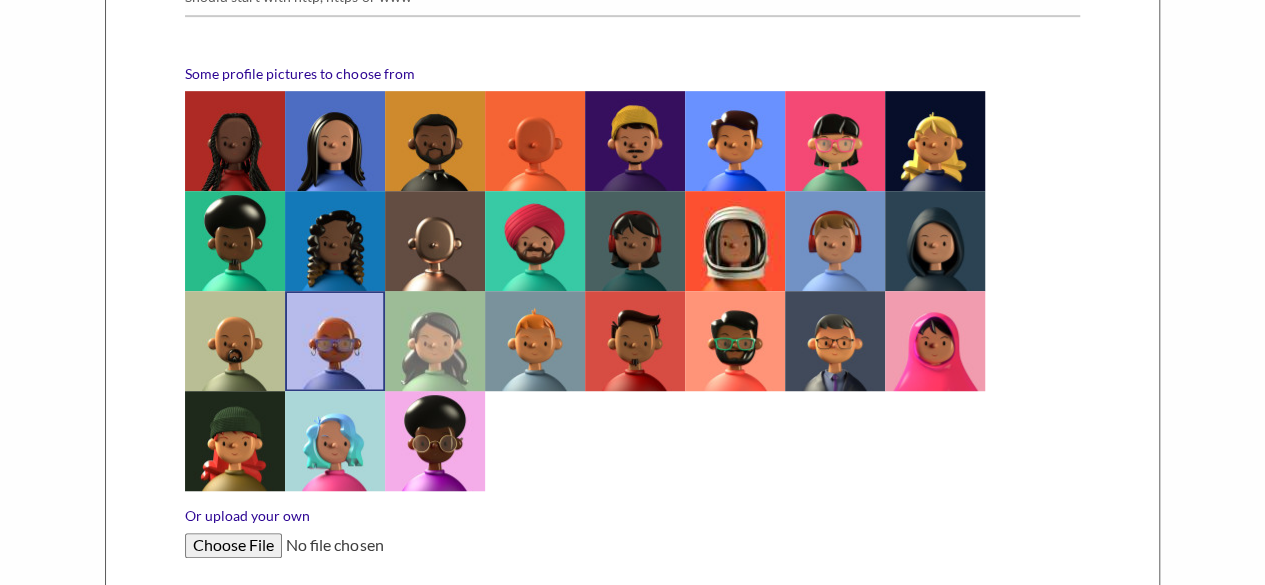click at bounding box center [435, 341] 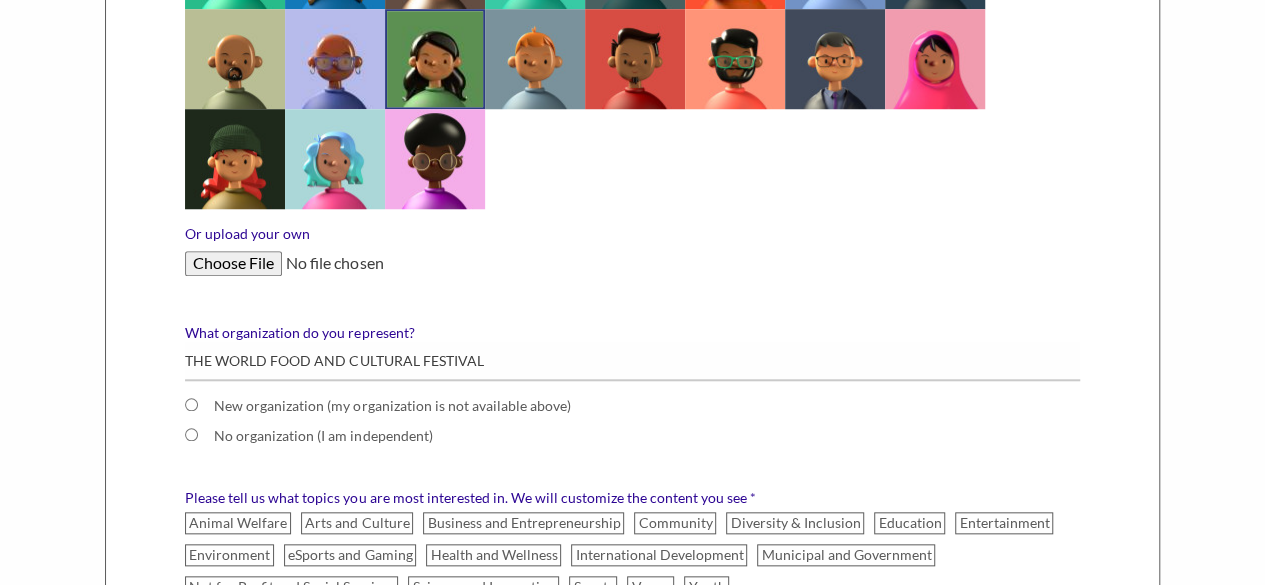 scroll, scrollTop: 800, scrollLeft: 0, axis: vertical 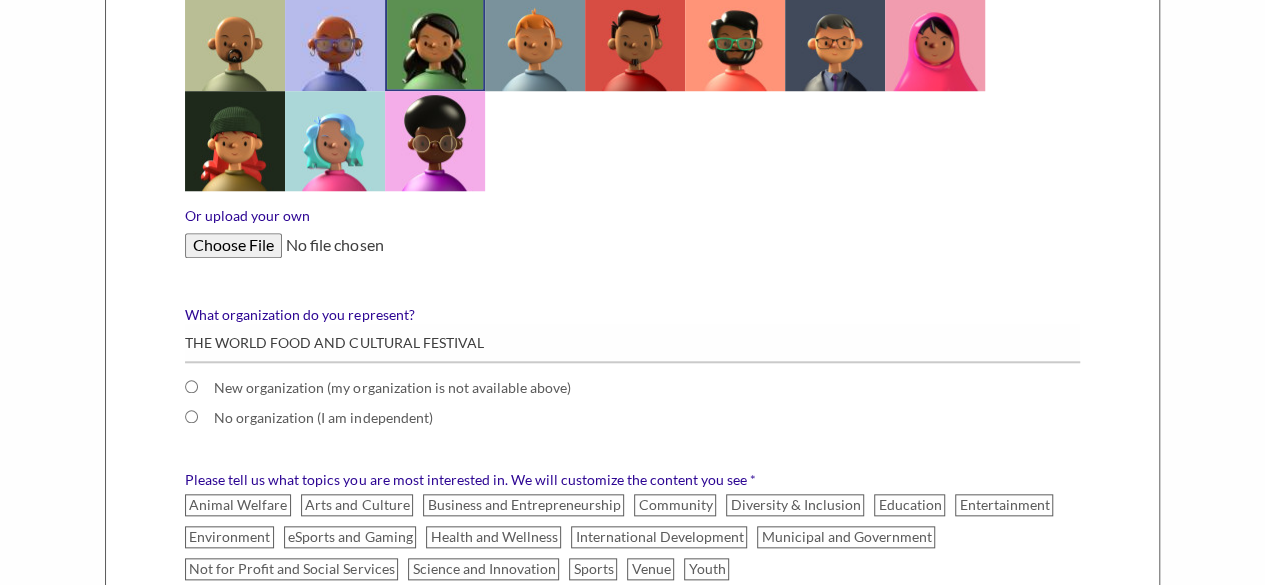 click on "Or upload your own" at bounding box center (632, 245) 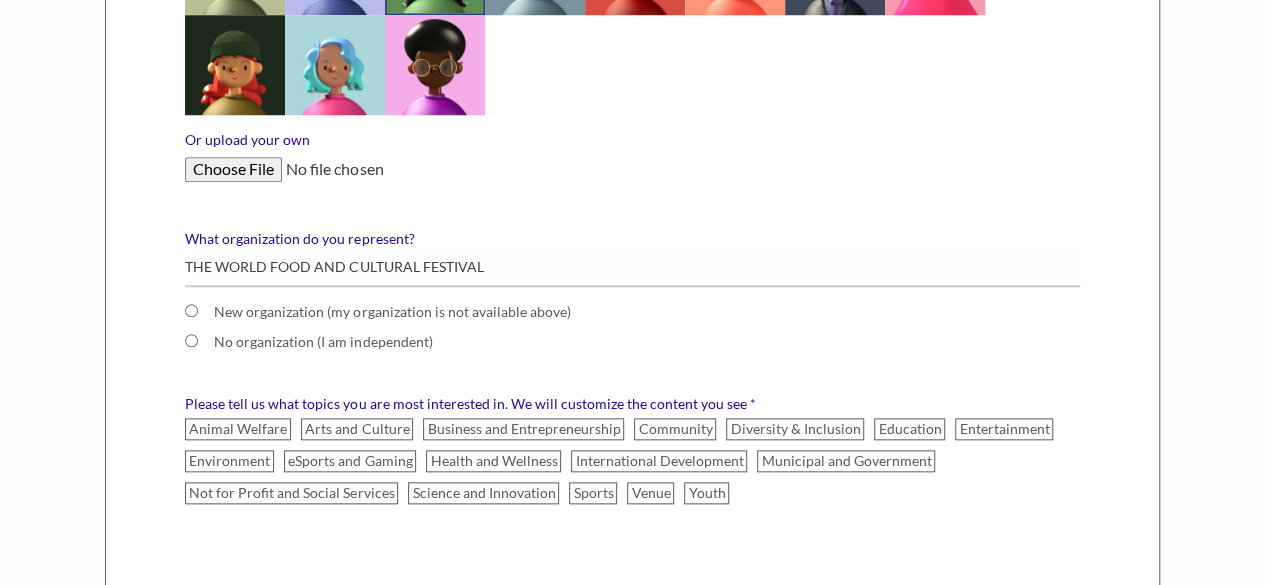 scroll, scrollTop: 900, scrollLeft: 0, axis: vertical 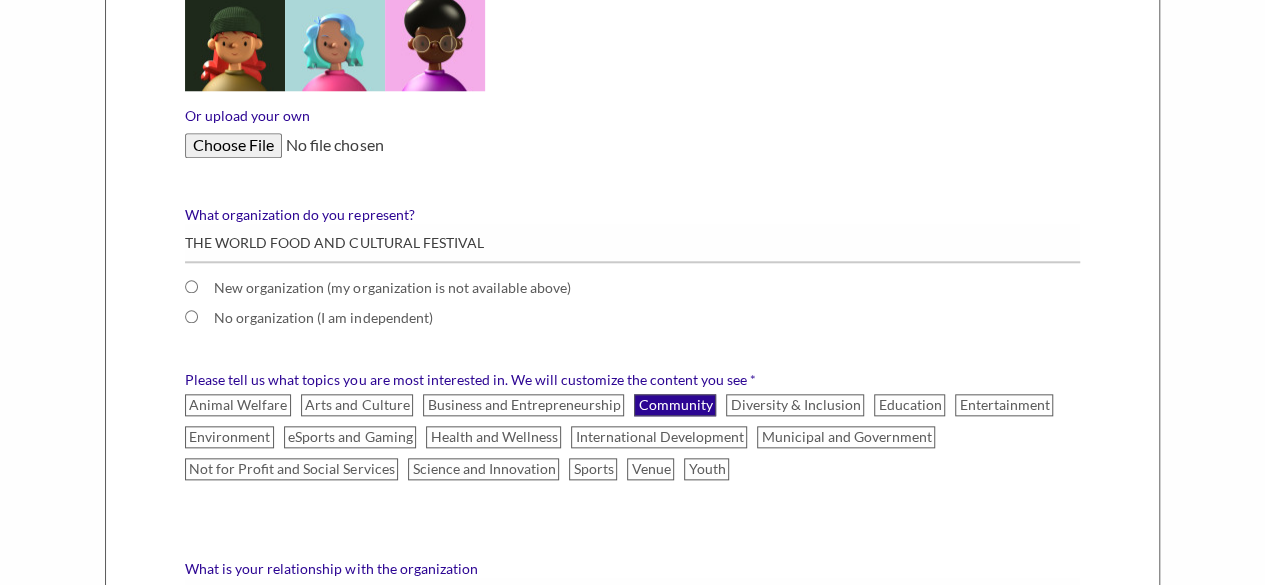 click on "Community" at bounding box center [675, 405] 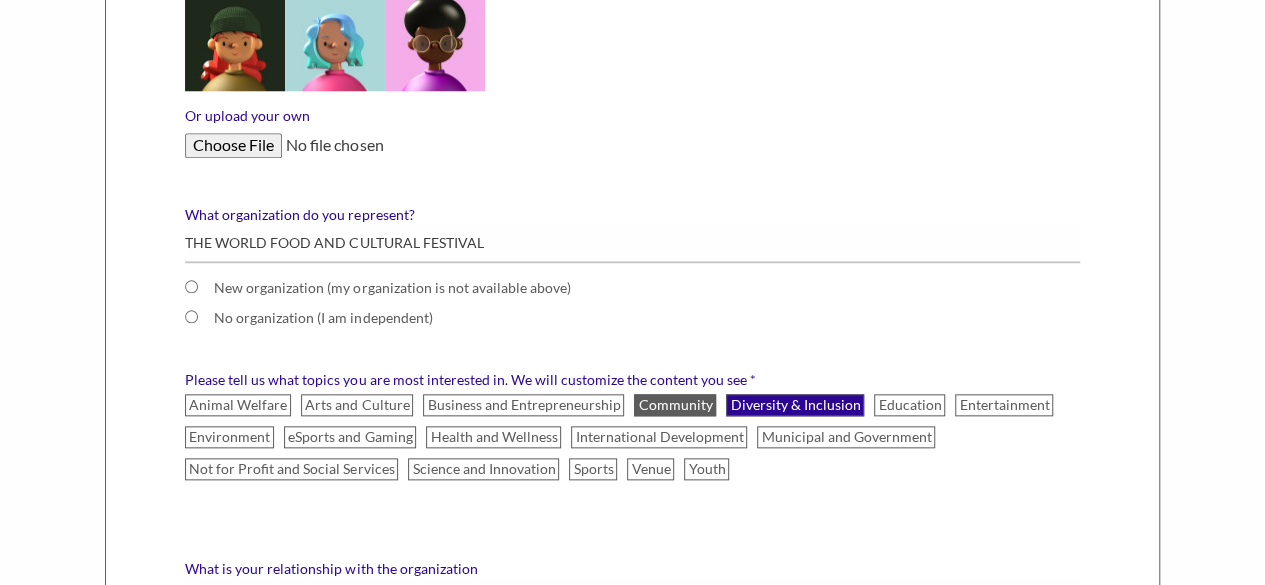 click on "Diversity & Inclusion" at bounding box center [795, 405] 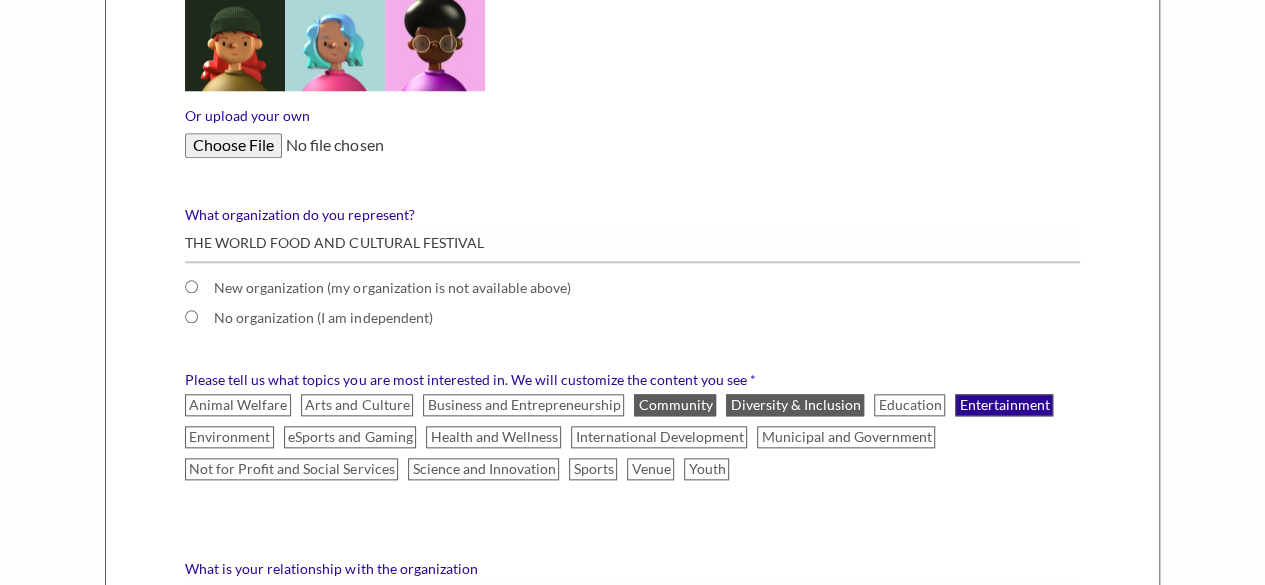 click on "Entertainment" at bounding box center (1004, 405) 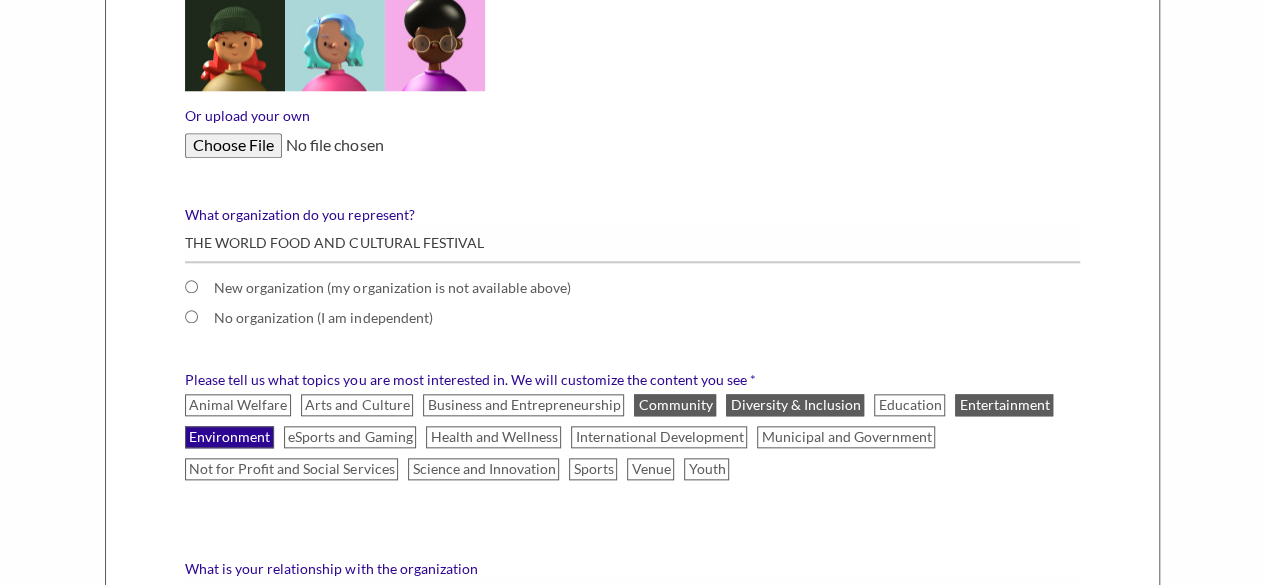 click on "Environment" at bounding box center [229, 437] 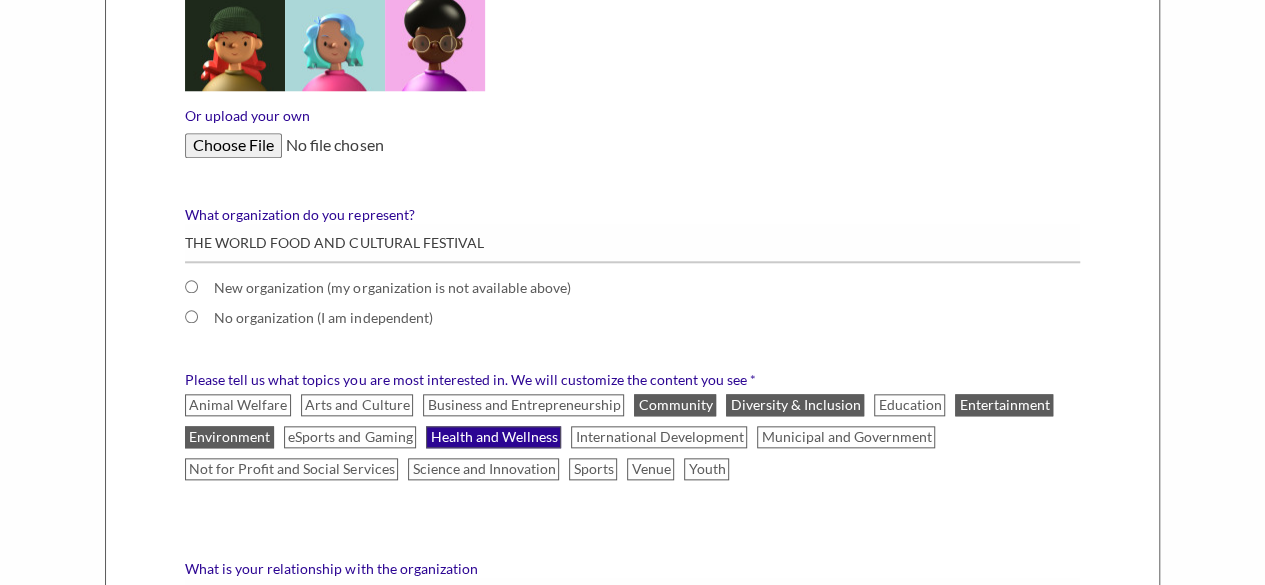 click on "Health and Wellness" at bounding box center [493, 437] 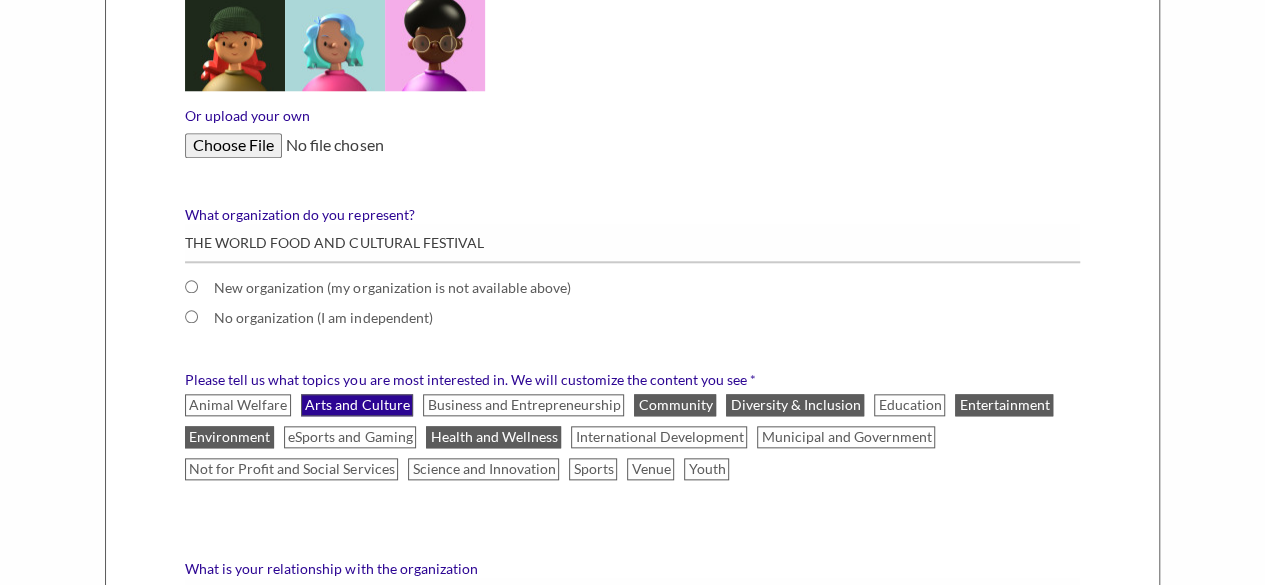 click on "Arts and Culture" at bounding box center (357, 405) 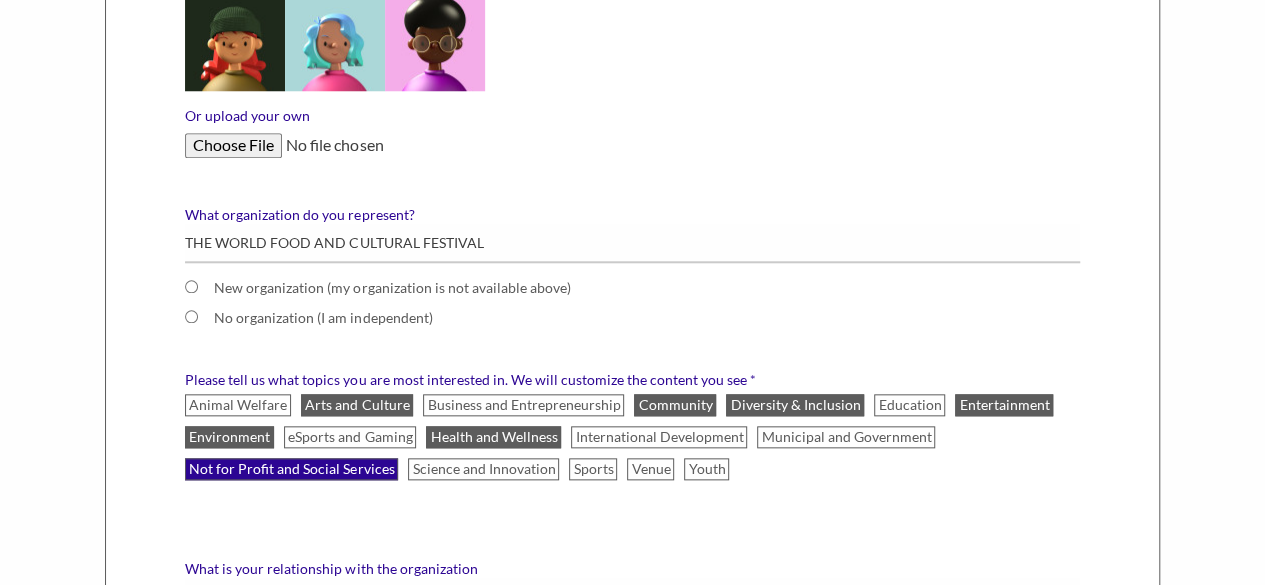 click on "Not for Profit and Social Services" at bounding box center (291, 469) 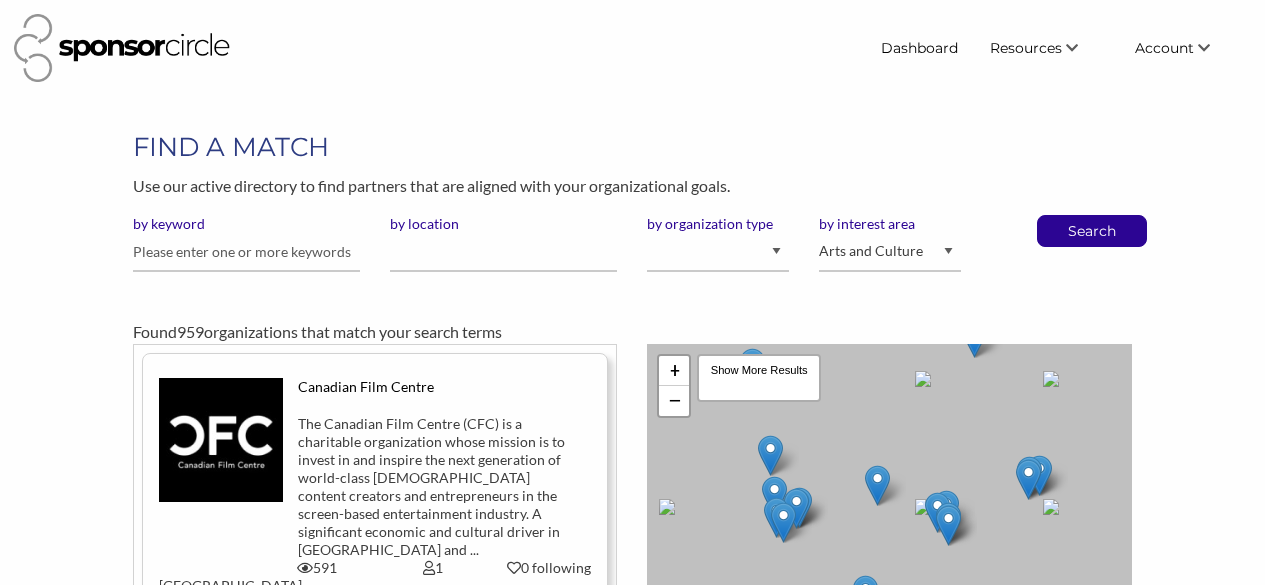 scroll, scrollTop: 0, scrollLeft: 0, axis: both 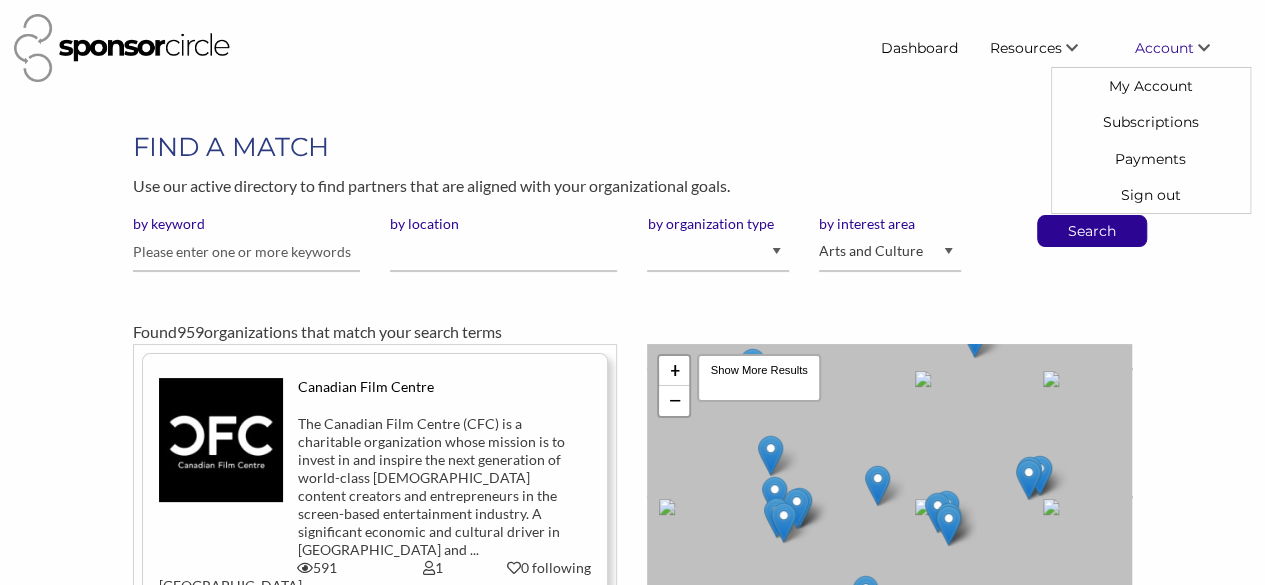 click on "Account" at bounding box center (1164, 48) 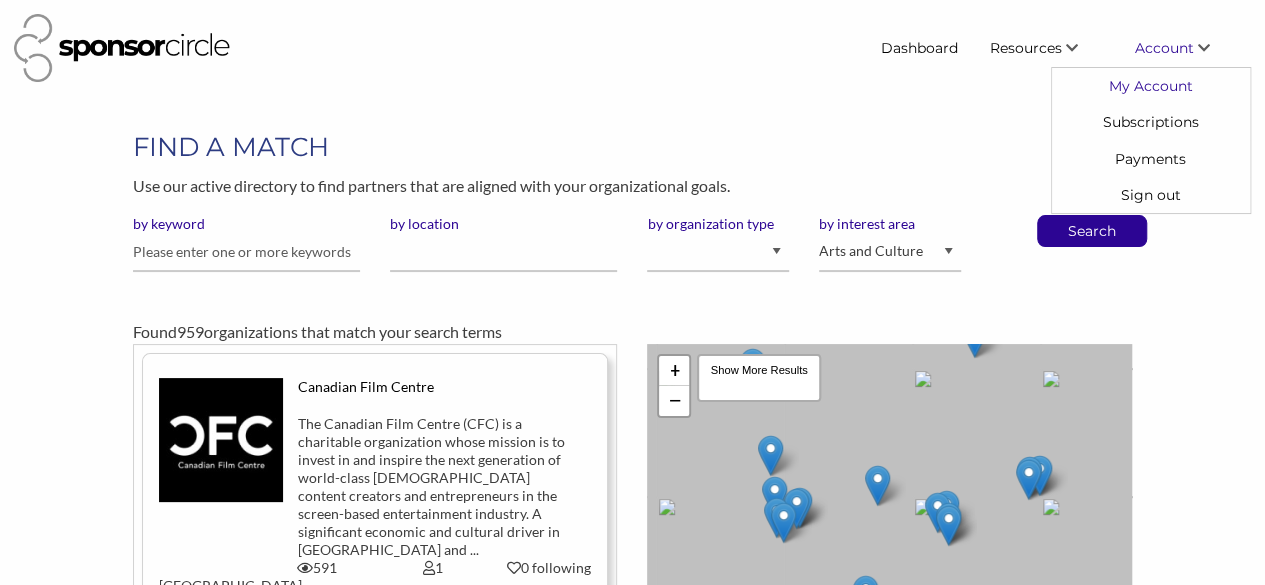 click on "My Account" at bounding box center (1151, 86) 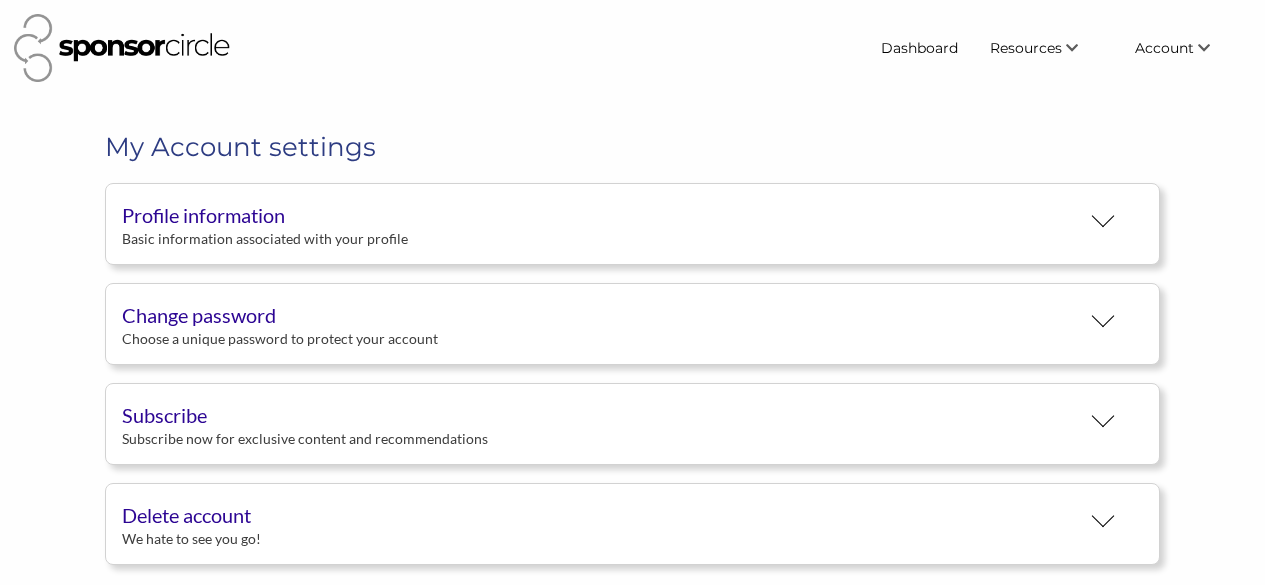 scroll, scrollTop: 0, scrollLeft: 0, axis: both 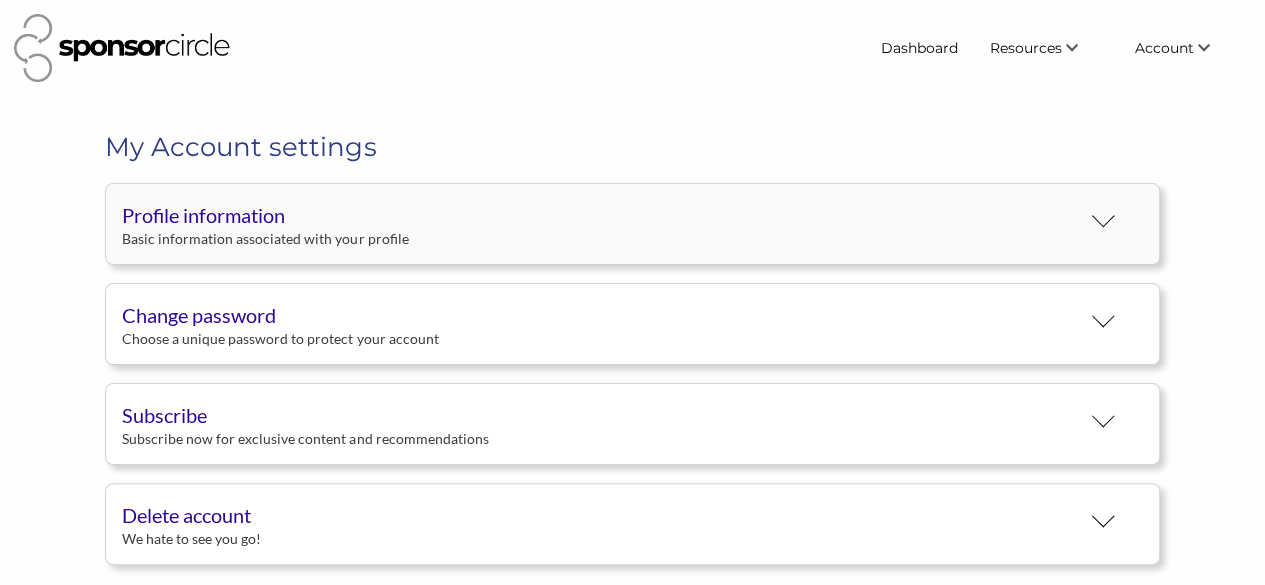 click on "Basic information associated with your profile" at bounding box center (600, 239) 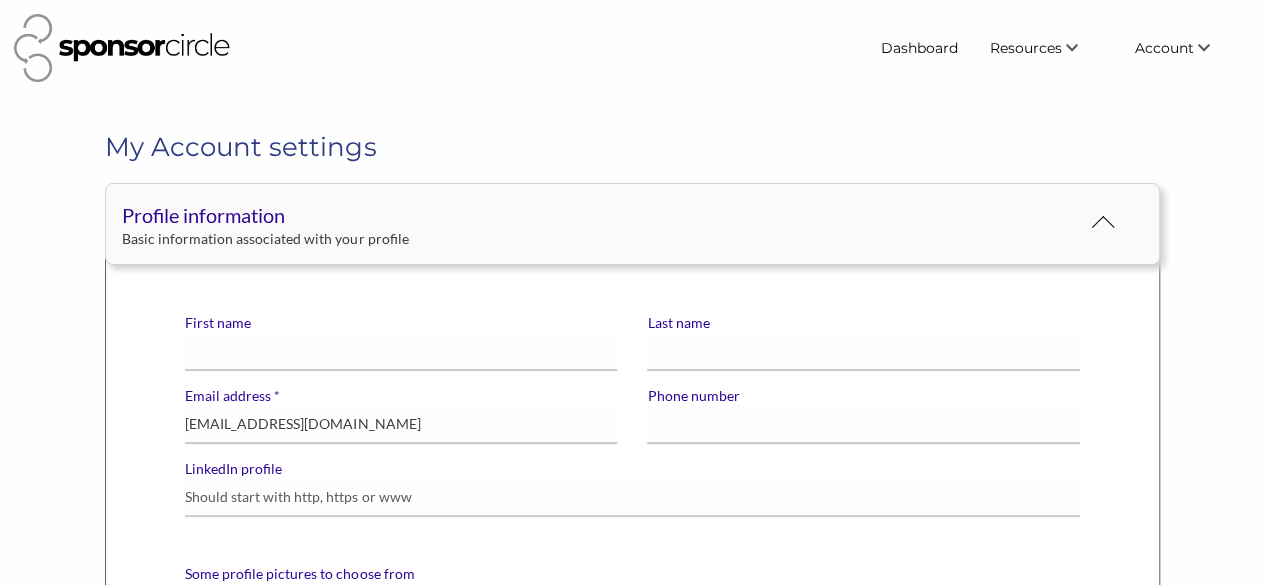 scroll, scrollTop: 0, scrollLeft: 0, axis: both 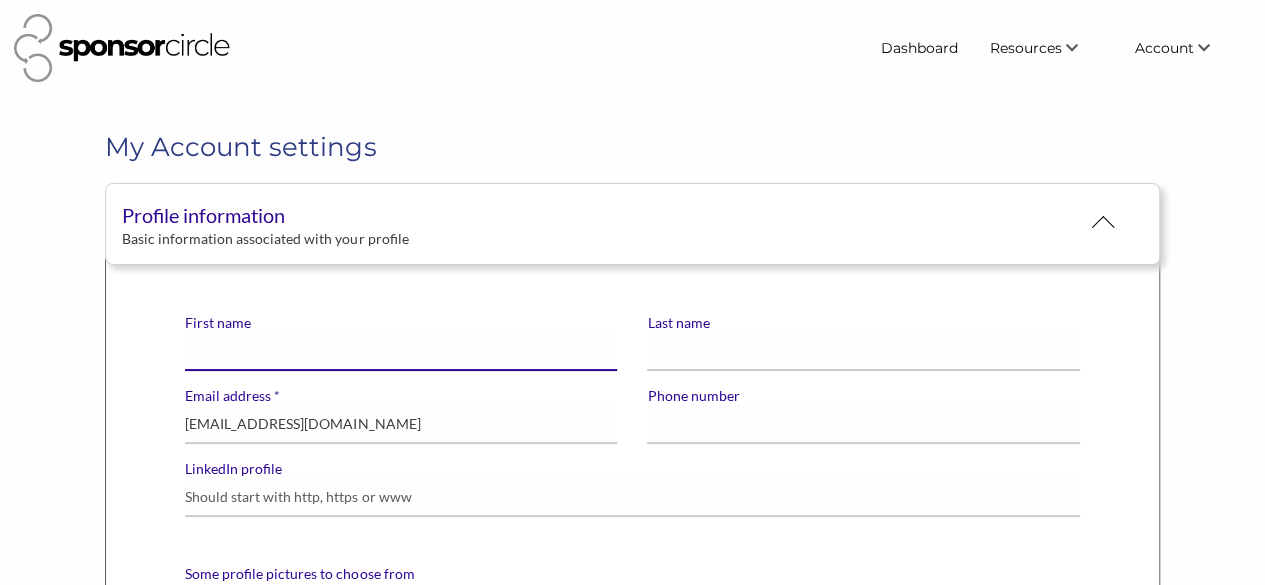 click on "First name" at bounding box center [401, 351] 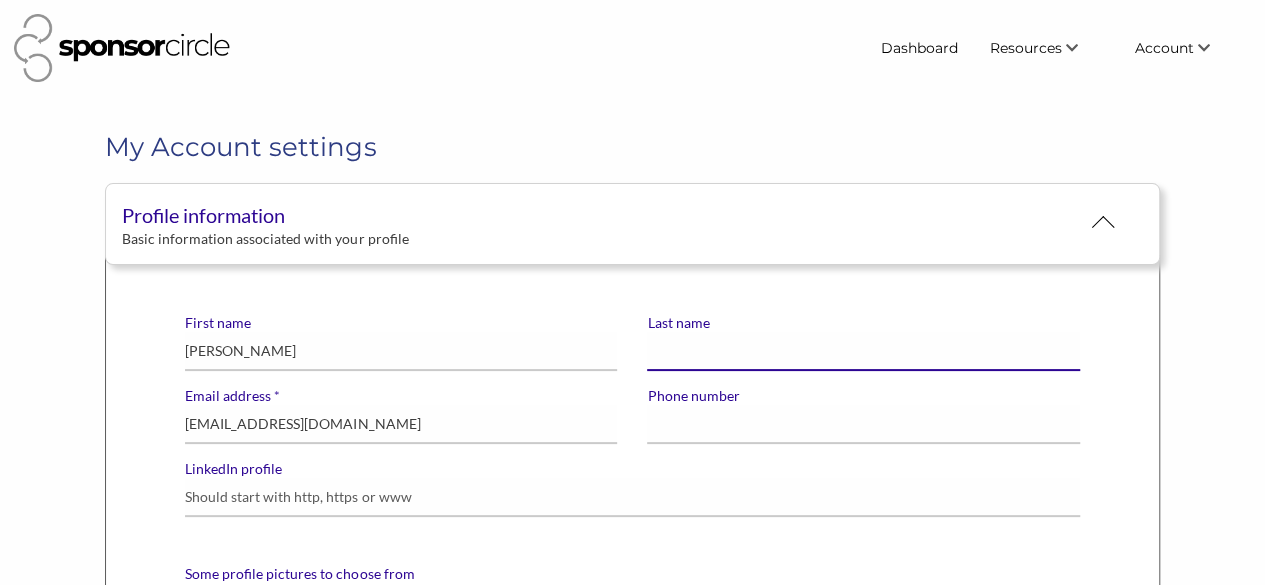type on "NDAGIRE" 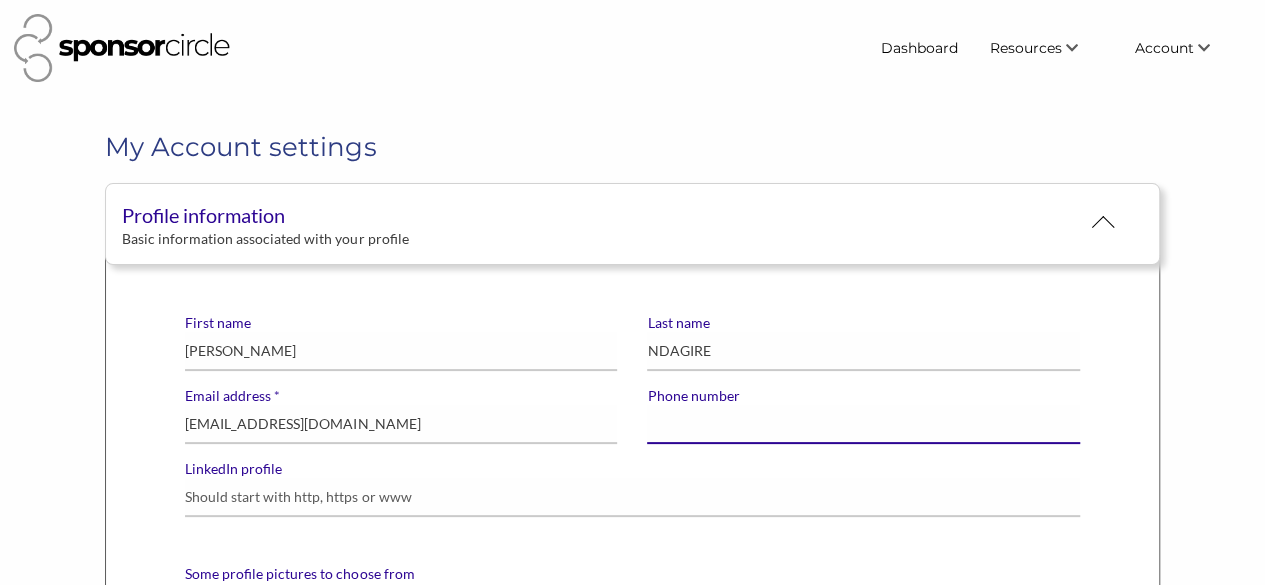 type on "6474471958" 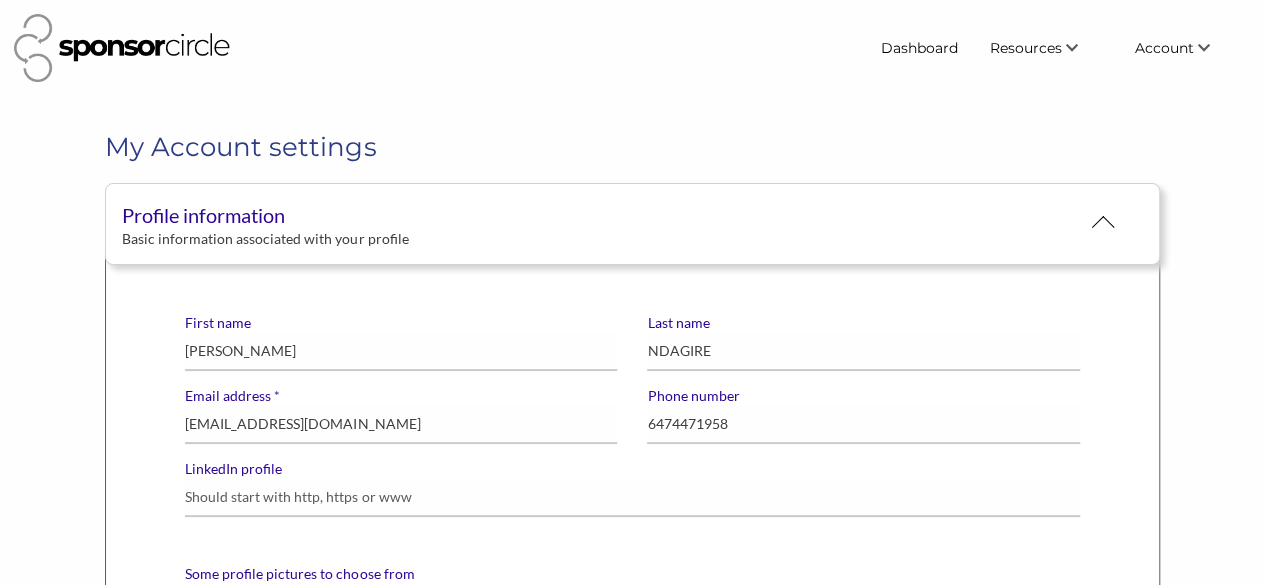 type on "THE WORLD FOOD AND CULTURAL FESTIVAL" 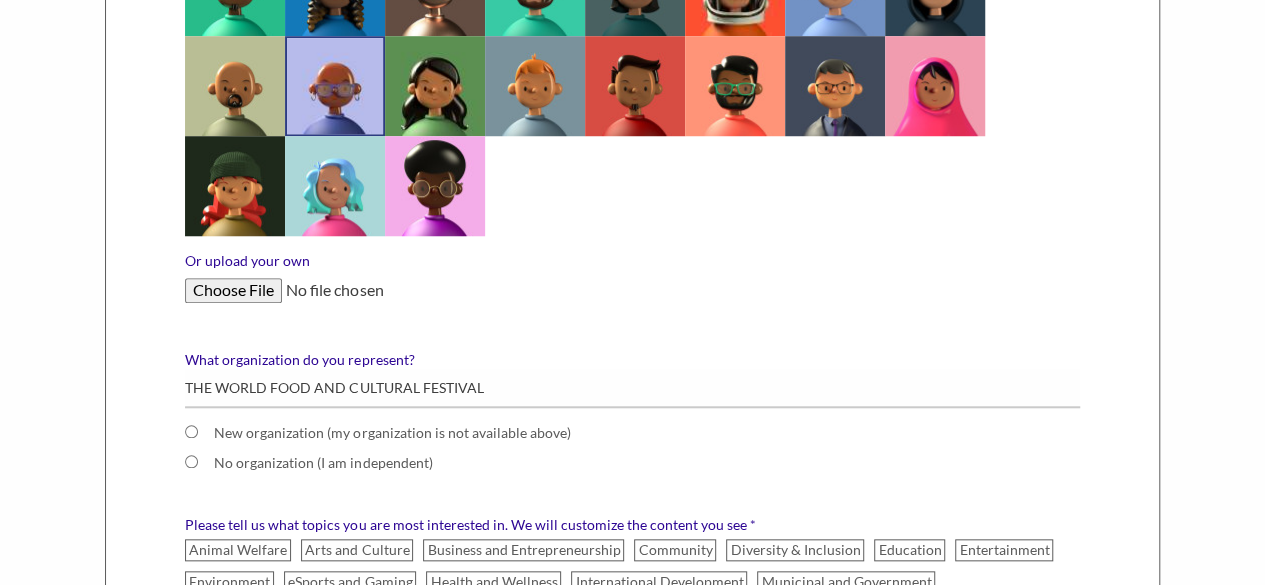scroll, scrollTop: 800, scrollLeft: 0, axis: vertical 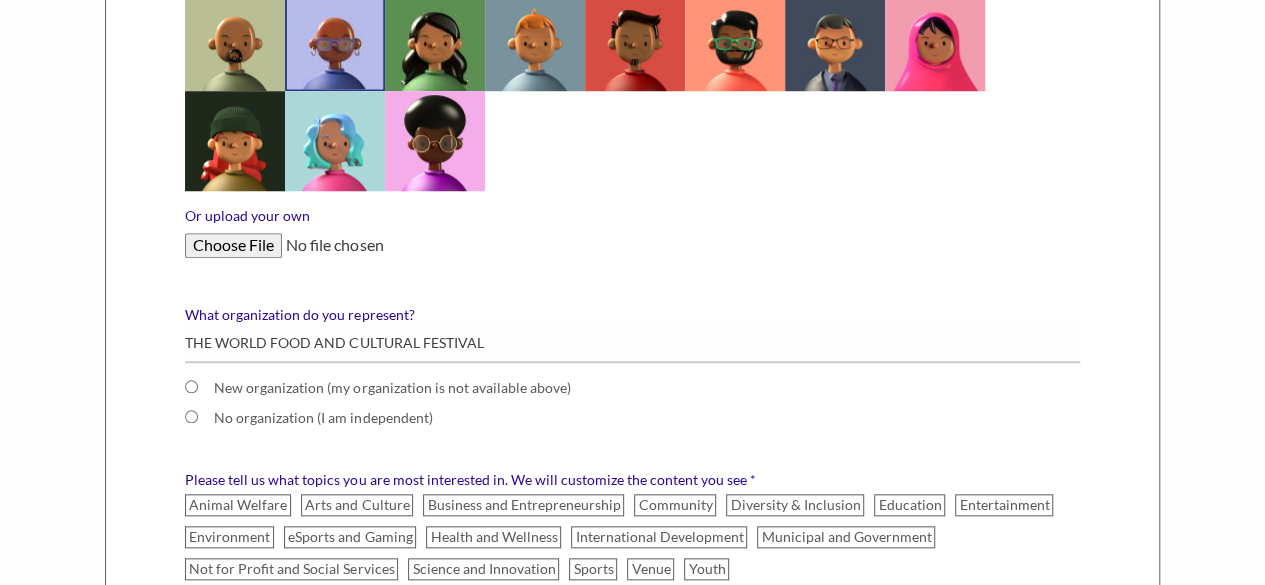 click on "Or upload your own" at bounding box center (632, 245) 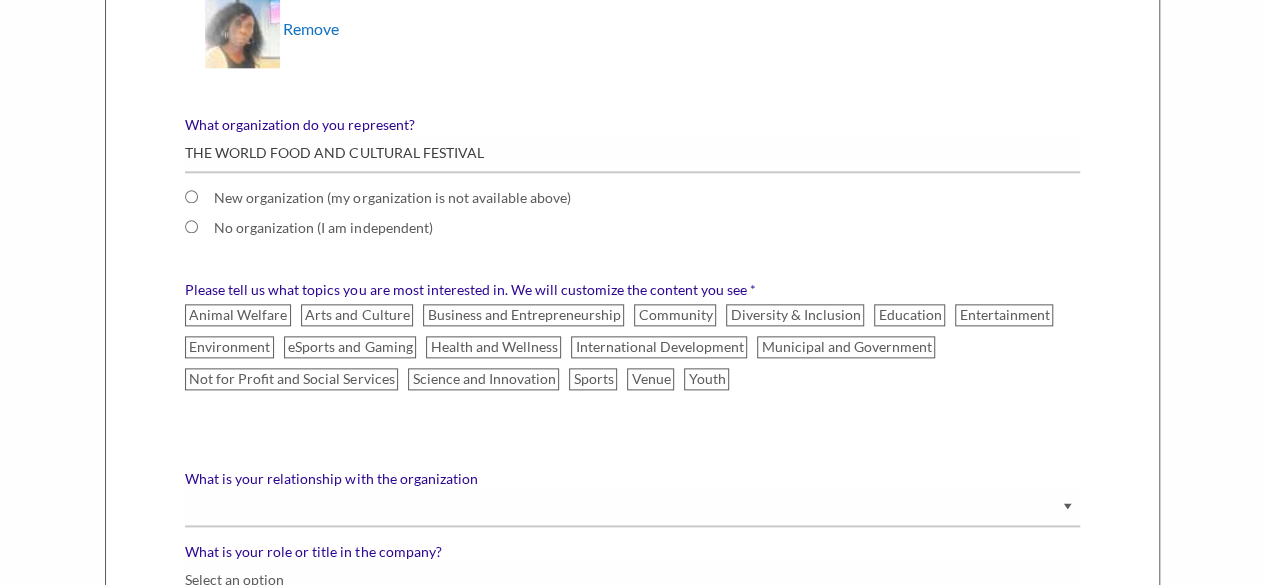 scroll, scrollTop: 1100, scrollLeft: 0, axis: vertical 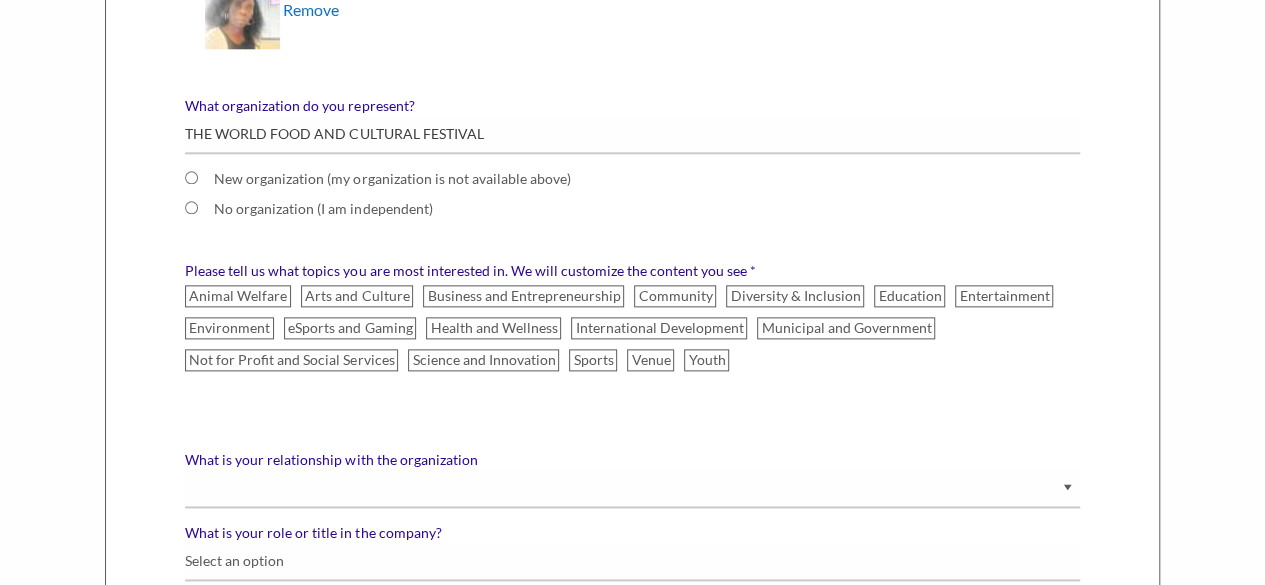 click on "New organization (my organization is not available above)" at bounding box center (191, 177) 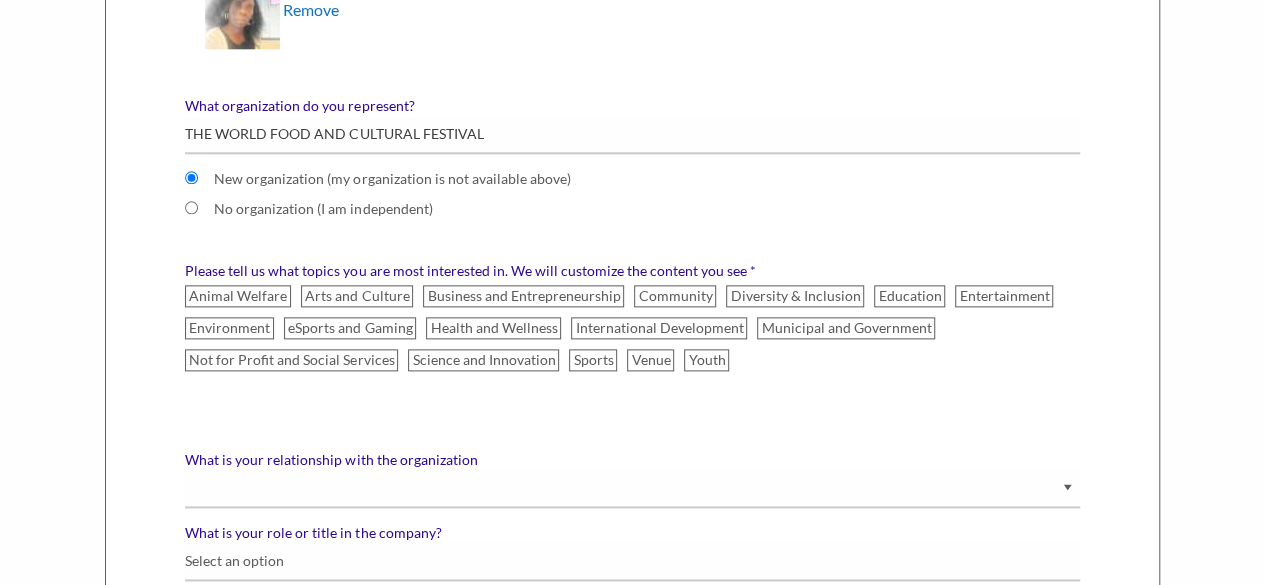 type 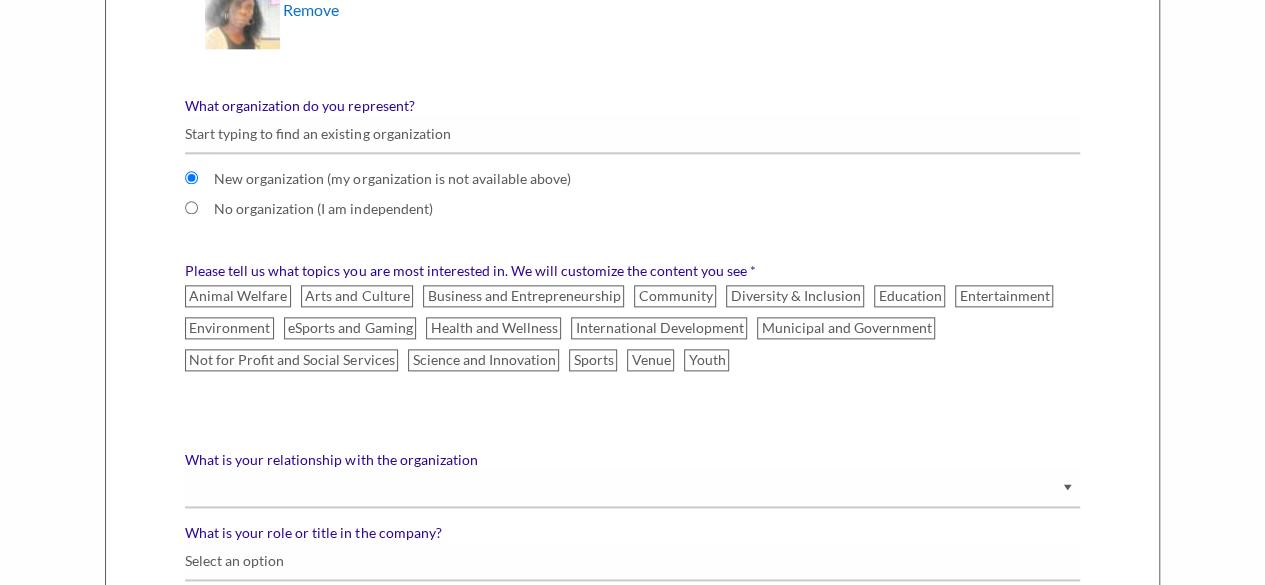 click on "New organization (my organization is not available above)" at bounding box center [191, 177] 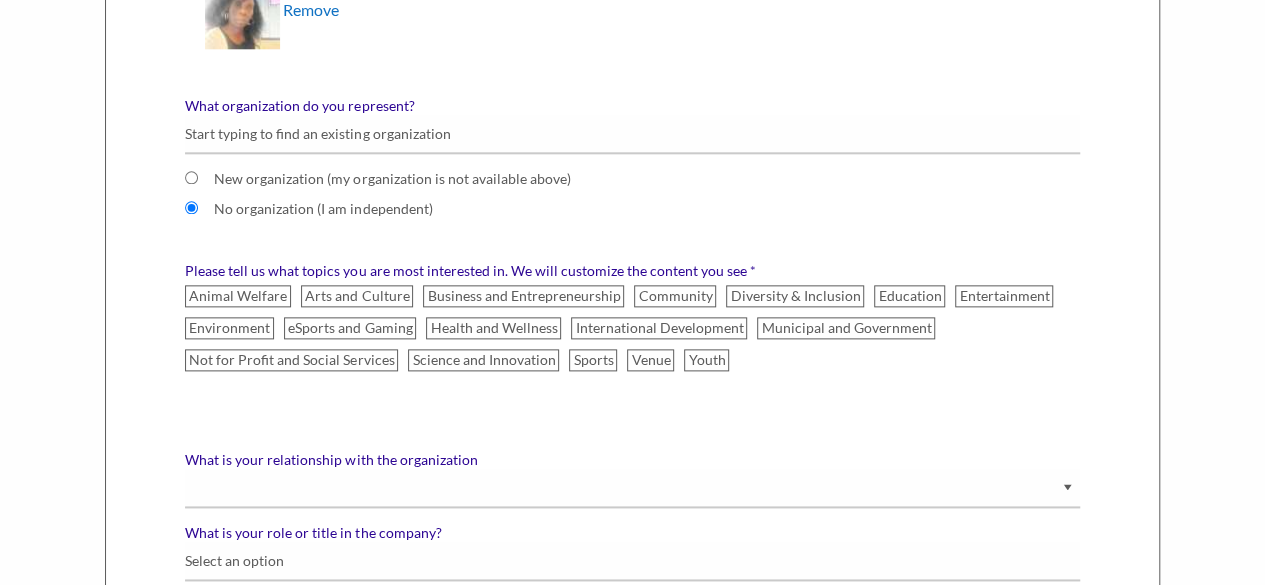 click on "New organization (my organization is not available above)" at bounding box center (191, 177) 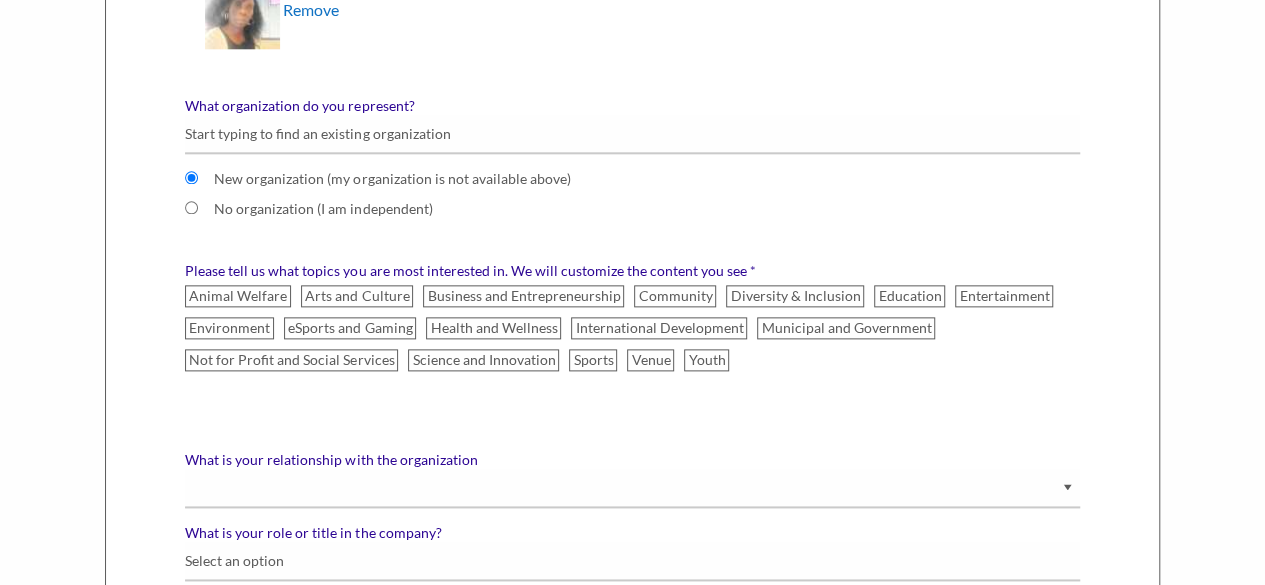 click on "No organization (I am independent)" at bounding box center [191, 207] 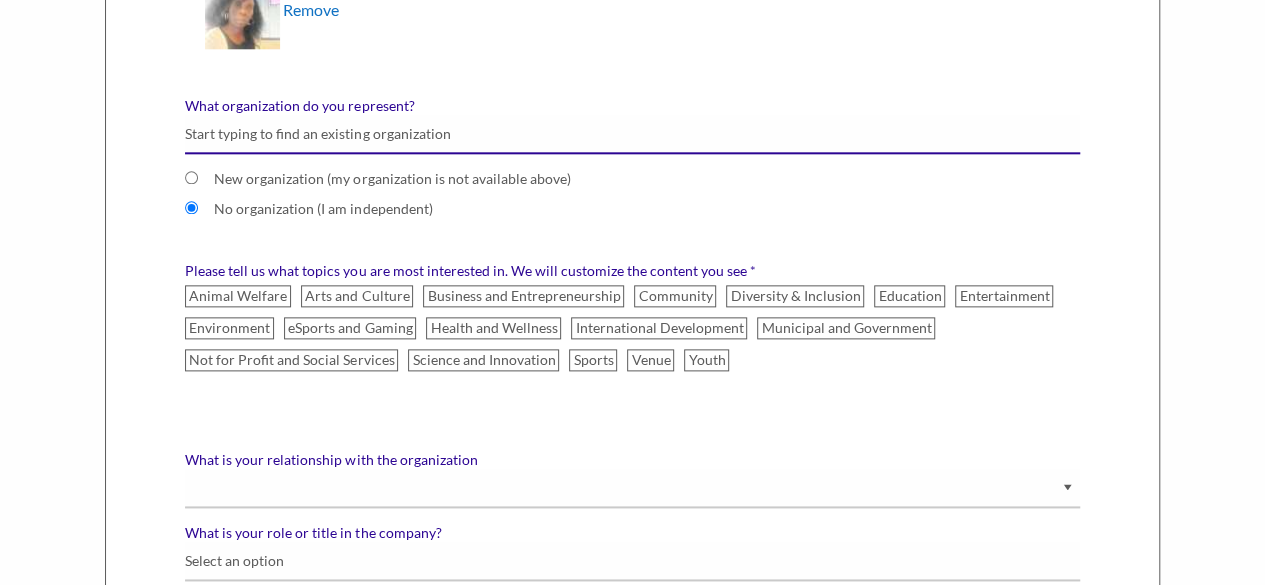 click on "What organization do you represent?" at bounding box center (632, 134) 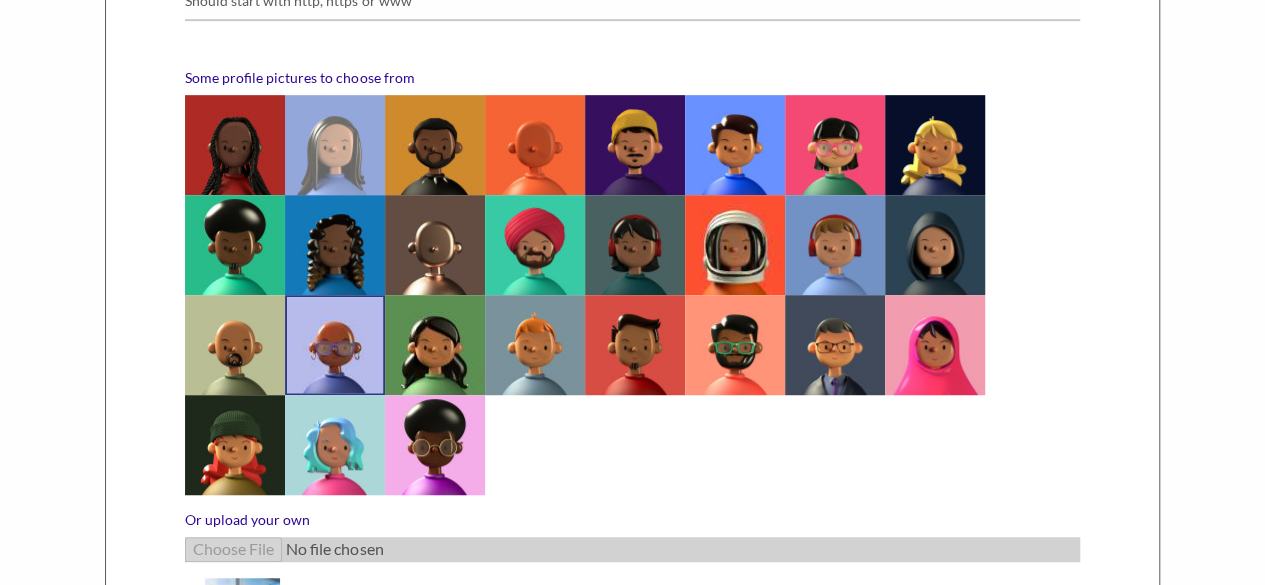 scroll, scrollTop: 892, scrollLeft: 0, axis: vertical 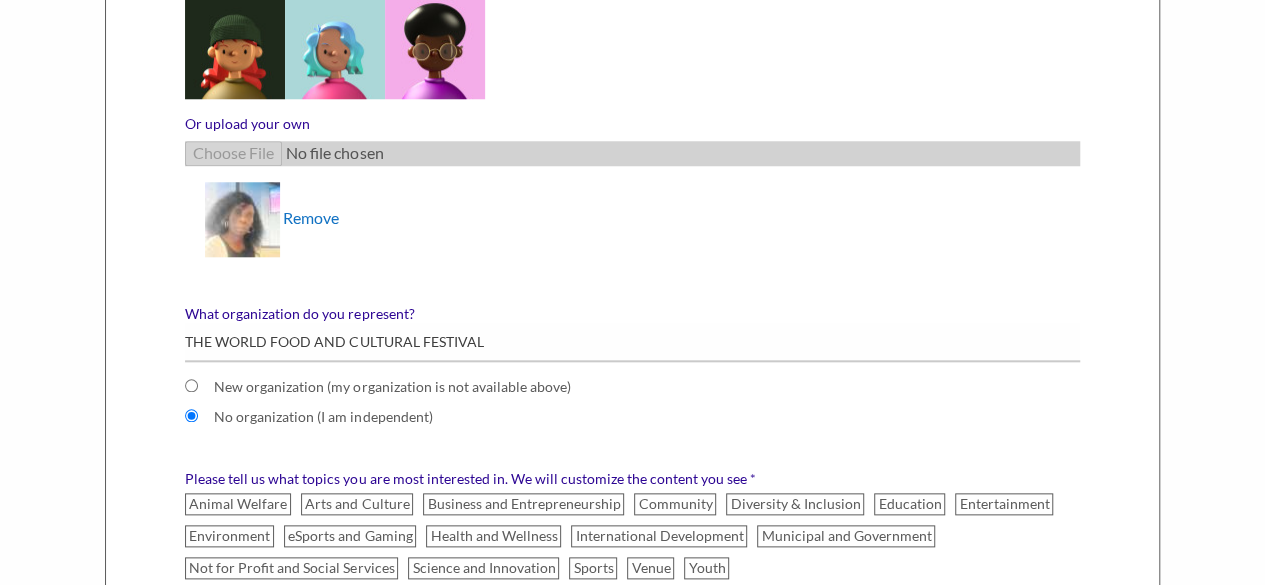 click on "Remove" at bounding box center [642, 219] 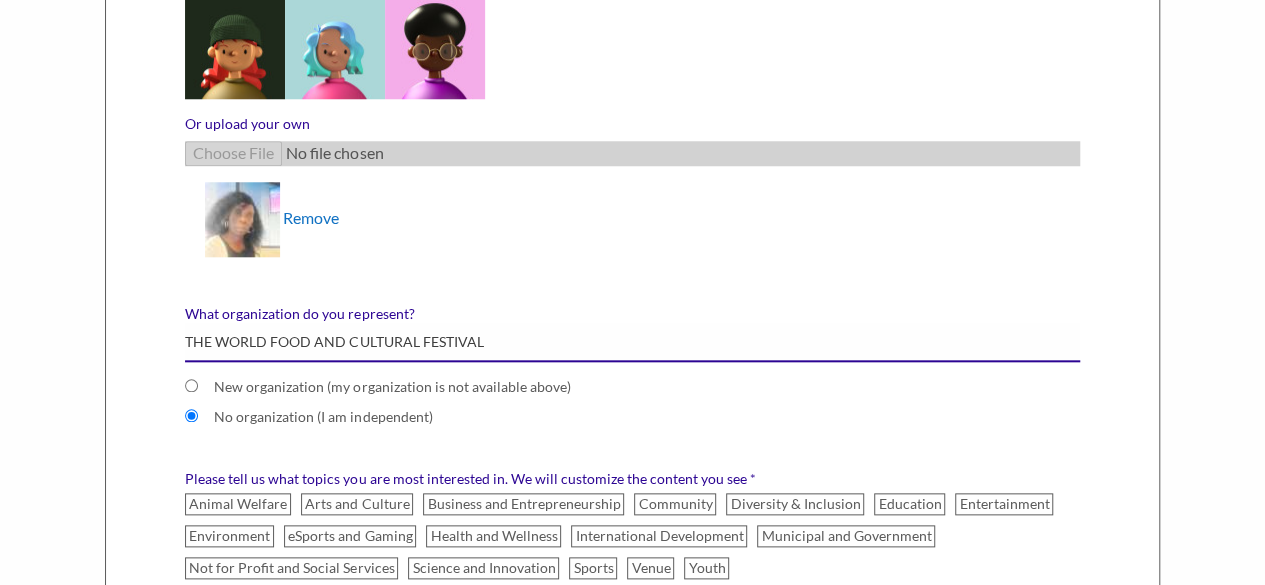 click on "THE WORLD FOOD AND CULTURAL FESTIVAL" at bounding box center [632, 342] 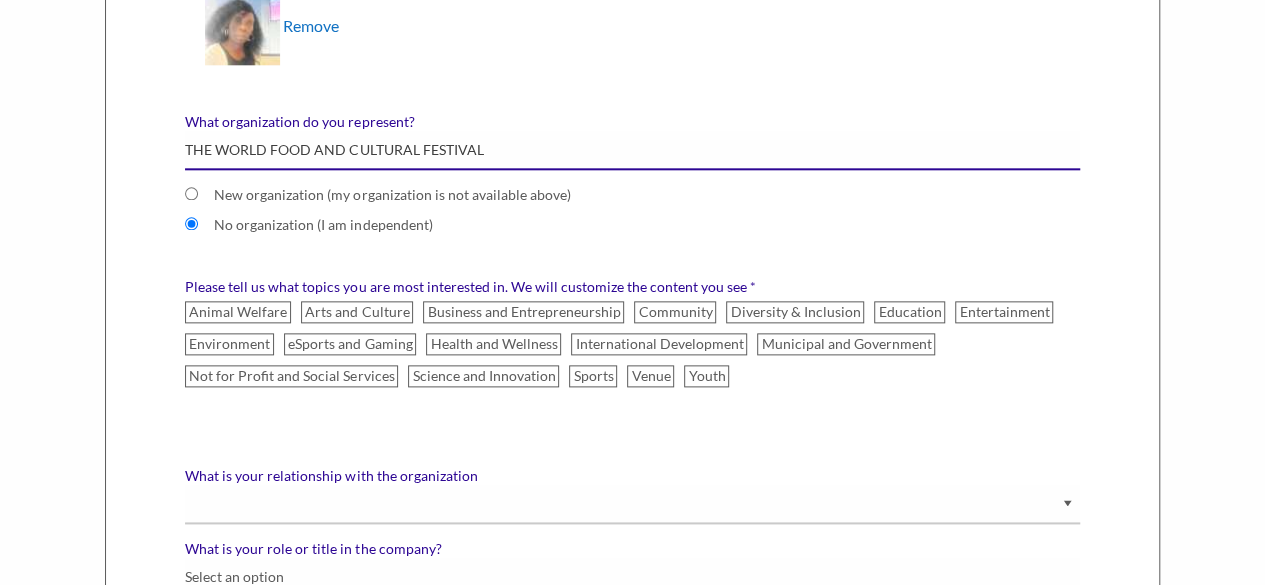 scroll, scrollTop: 1192, scrollLeft: 0, axis: vertical 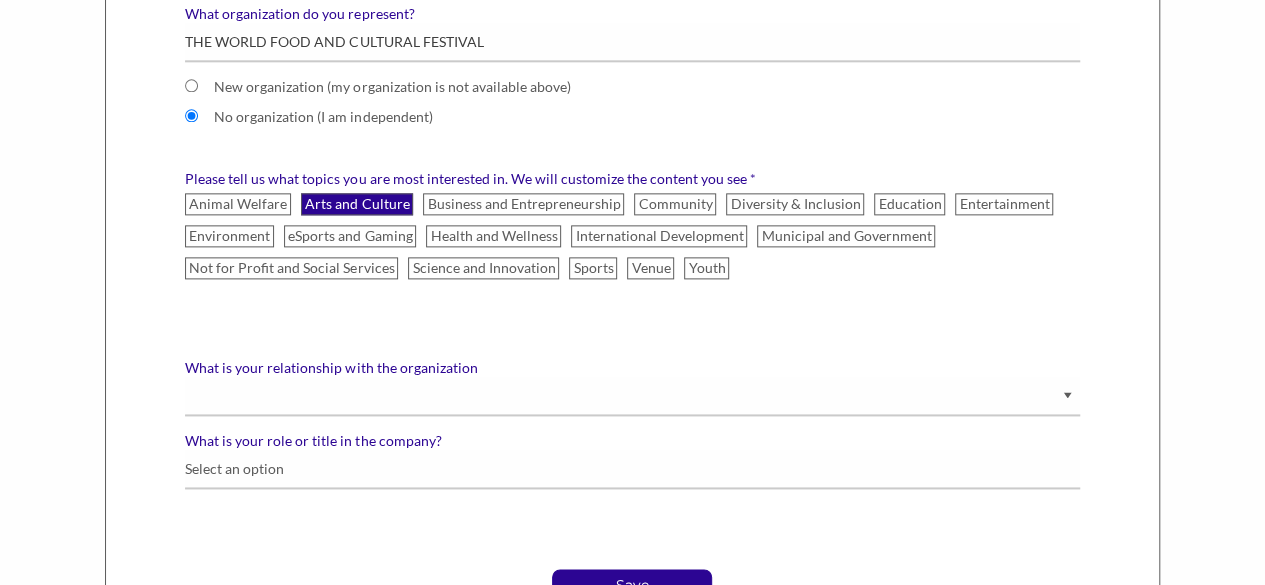 click on "Arts and Culture" at bounding box center (357, 204) 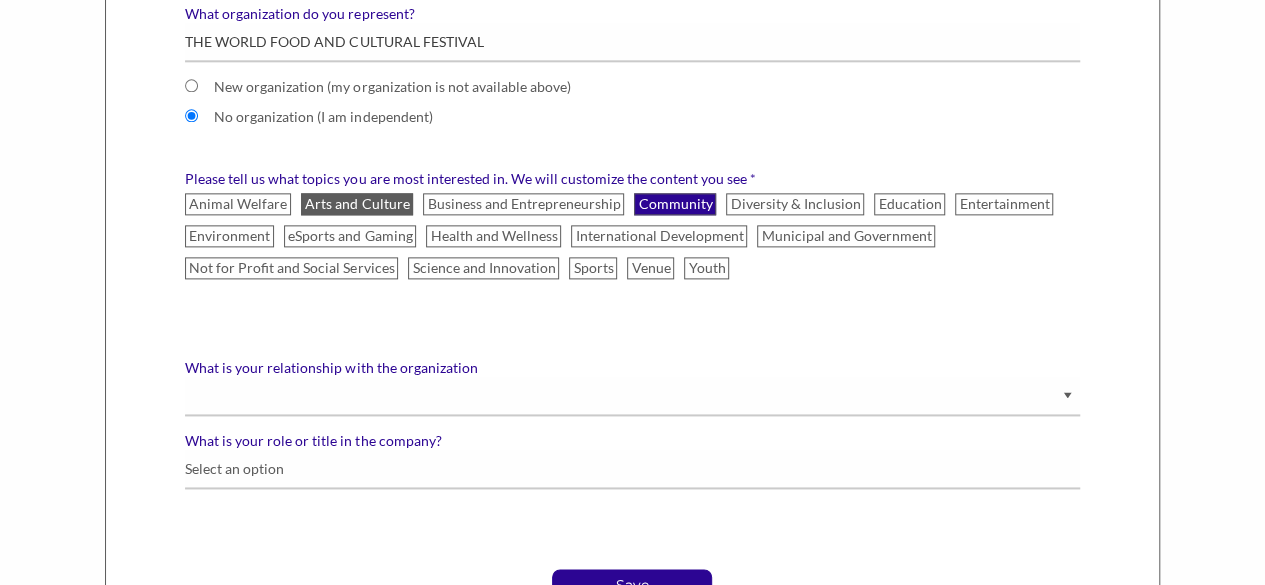 click on "Community" at bounding box center (675, 204) 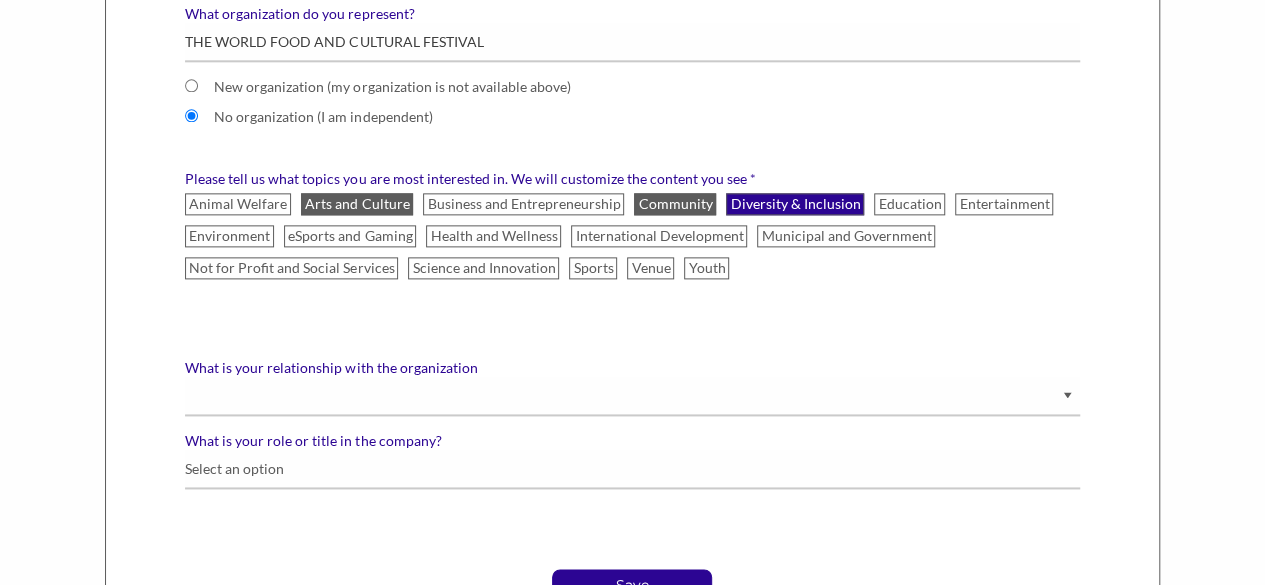 click on "Diversity & Inclusion" at bounding box center [795, 204] 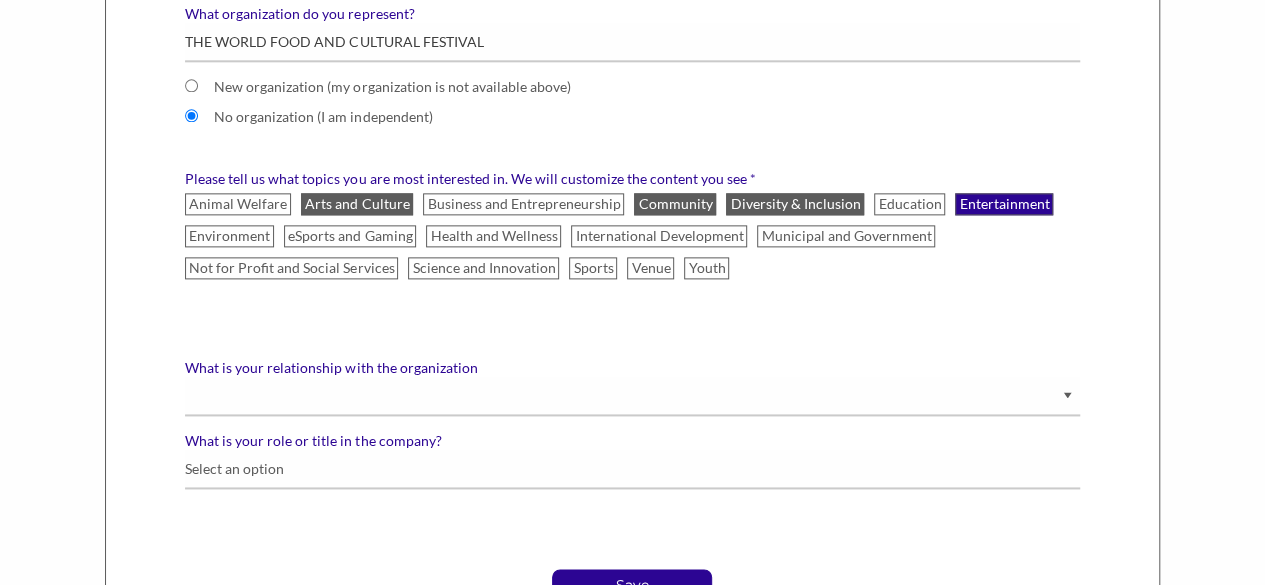 click on "Entertainment" at bounding box center [1004, 204] 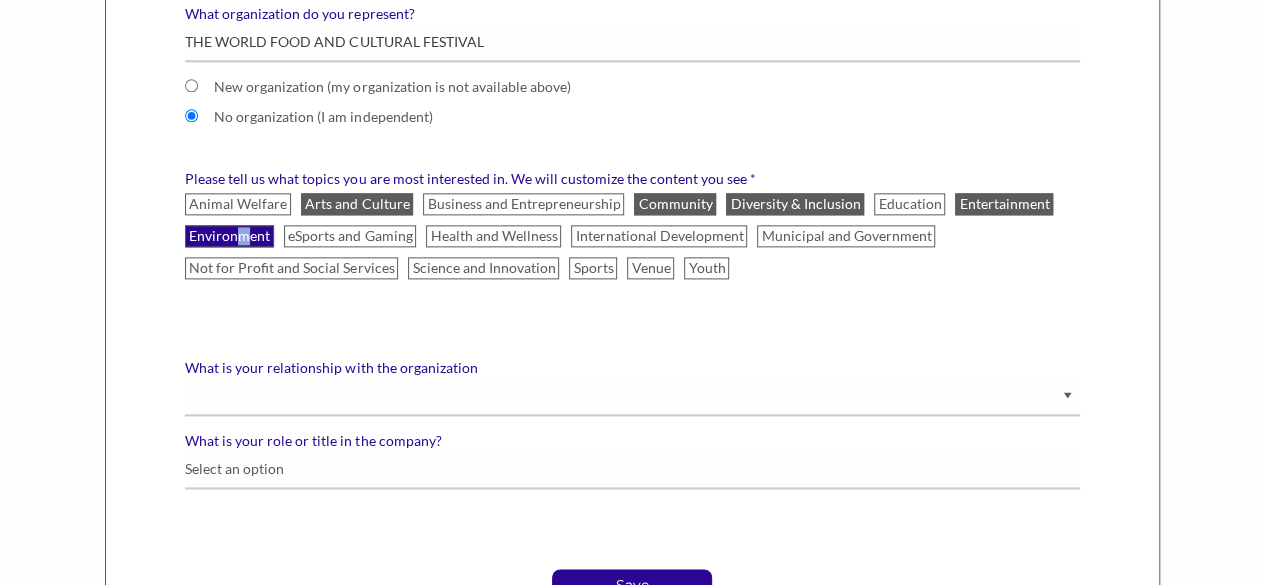 click on "Environment" at bounding box center [229, 236] 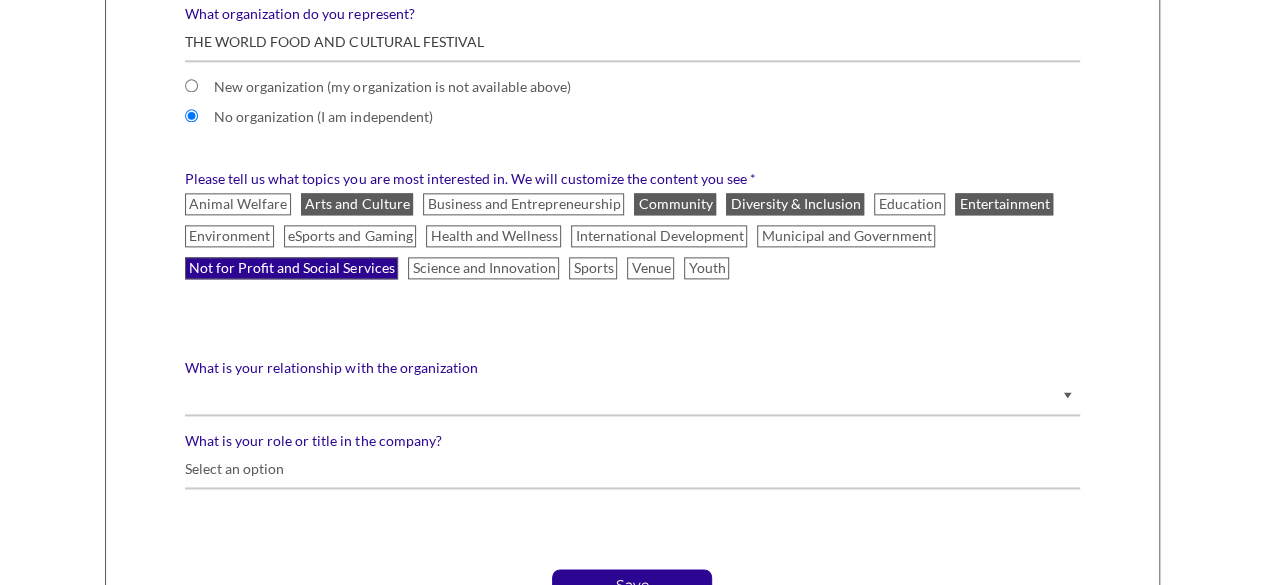 click on "Not for Profit and Social Services" at bounding box center (291, 268) 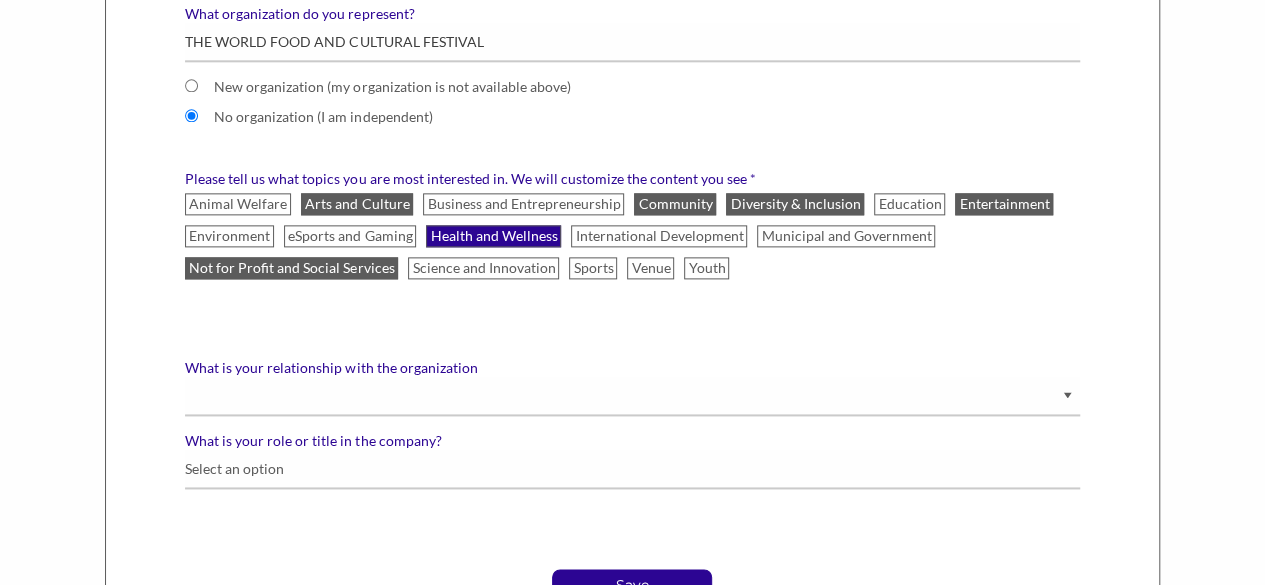 click on "Health and Wellness" at bounding box center [493, 236] 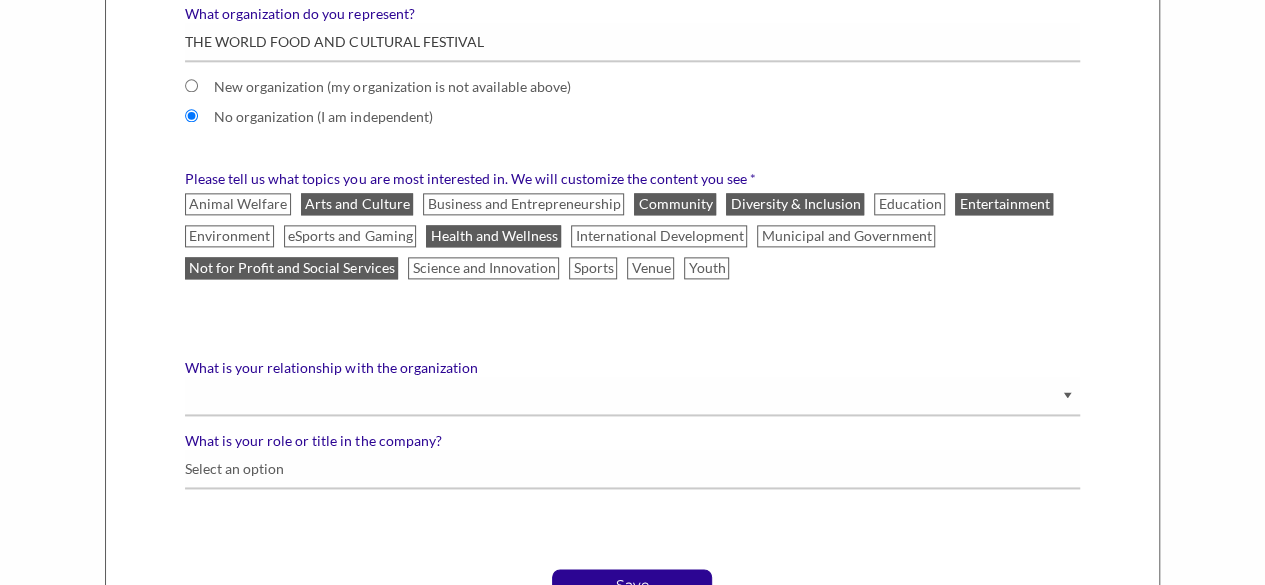 click on "Community" at bounding box center [675, 204] 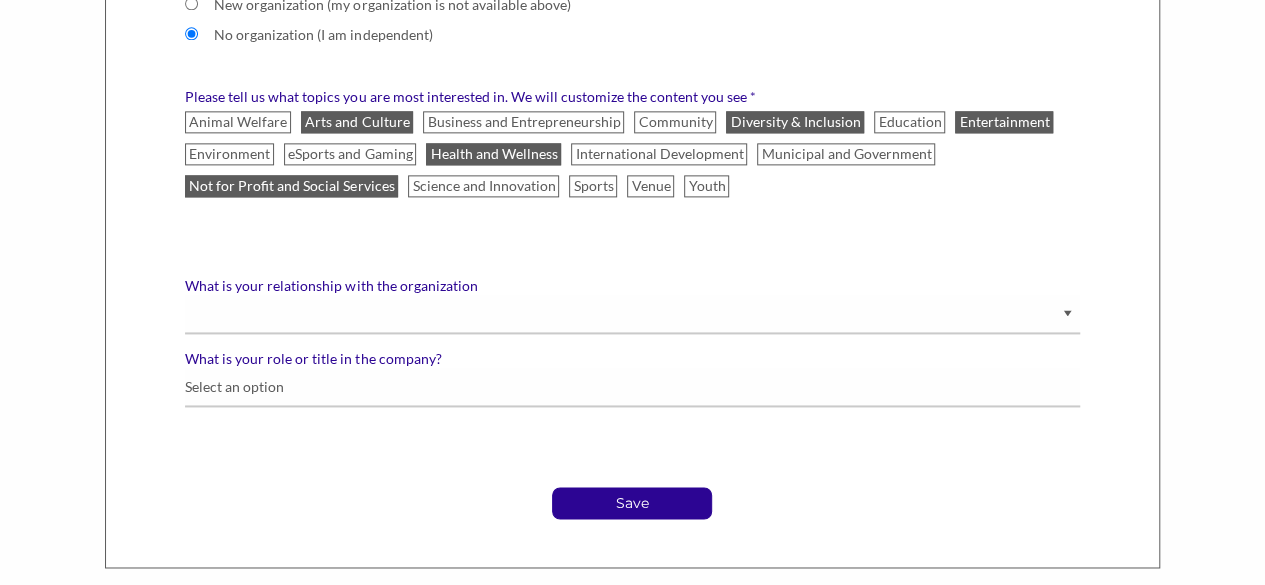 scroll, scrollTop: 1292, scrollLeft: 0, axis: vertical 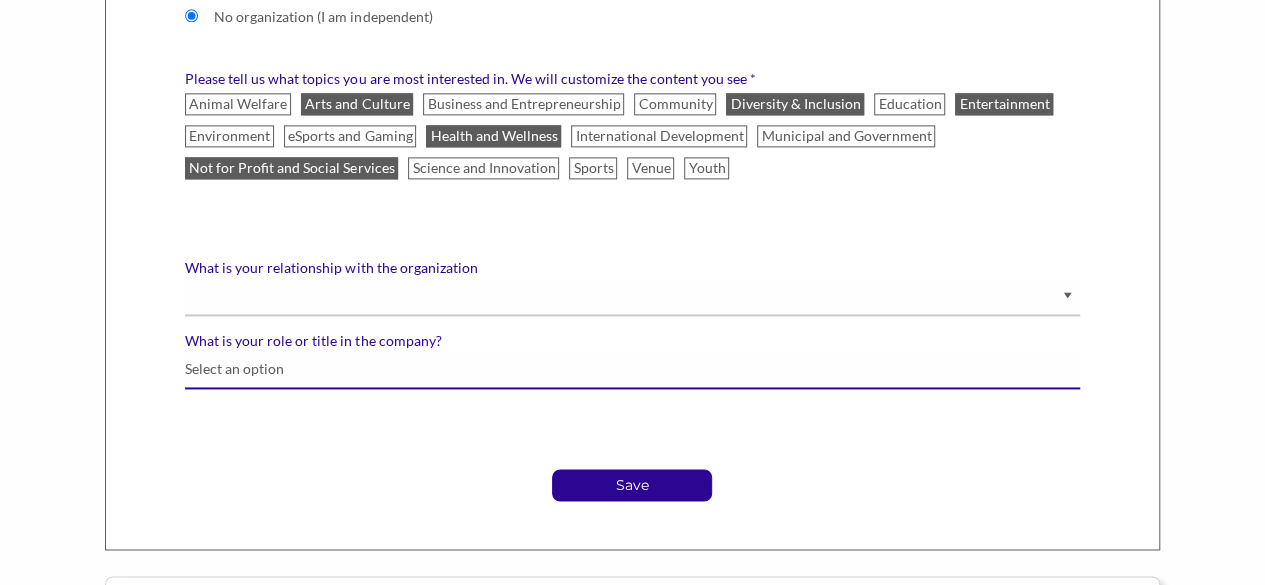 click on "What is your role or title in the company?" at bounding box center (632, 369) 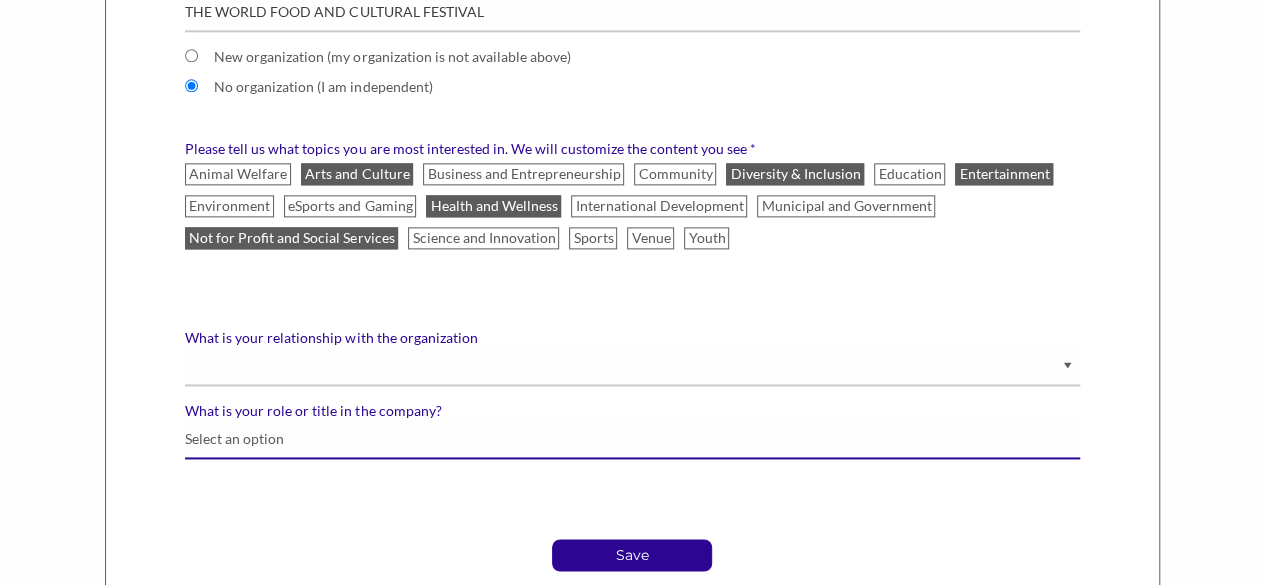 scroll, scrollTop: 1292, scrollLeft: 0, axis: vertical 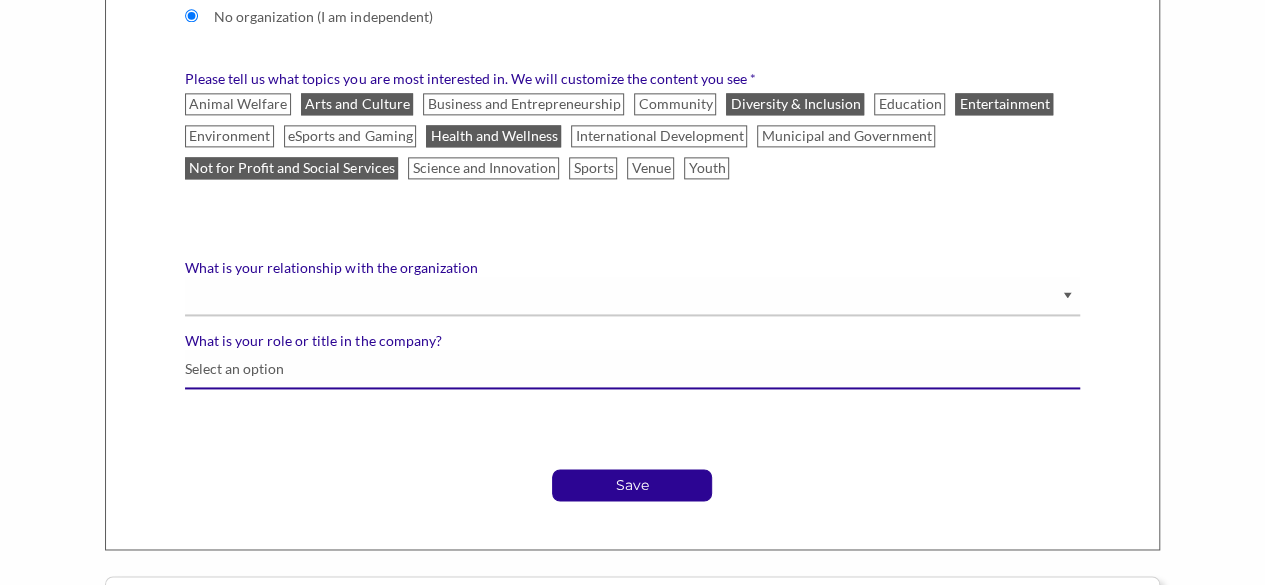 click on "What is your role or title in the company?" at bounding box center [632, 369] 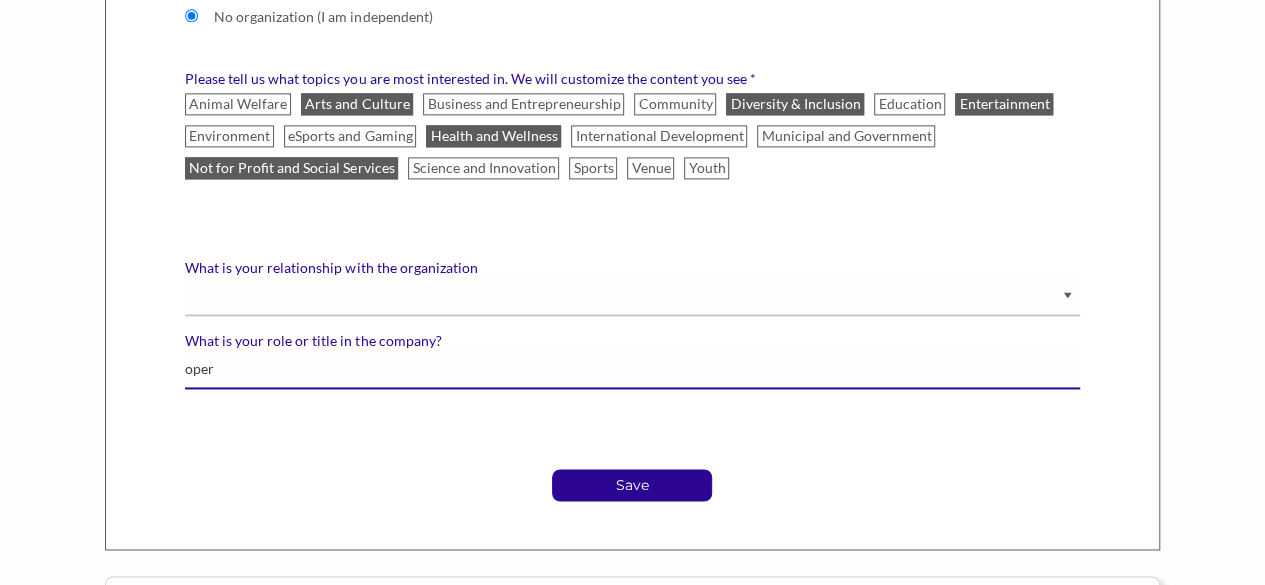click on "oper" at bounding box center [632, 369] 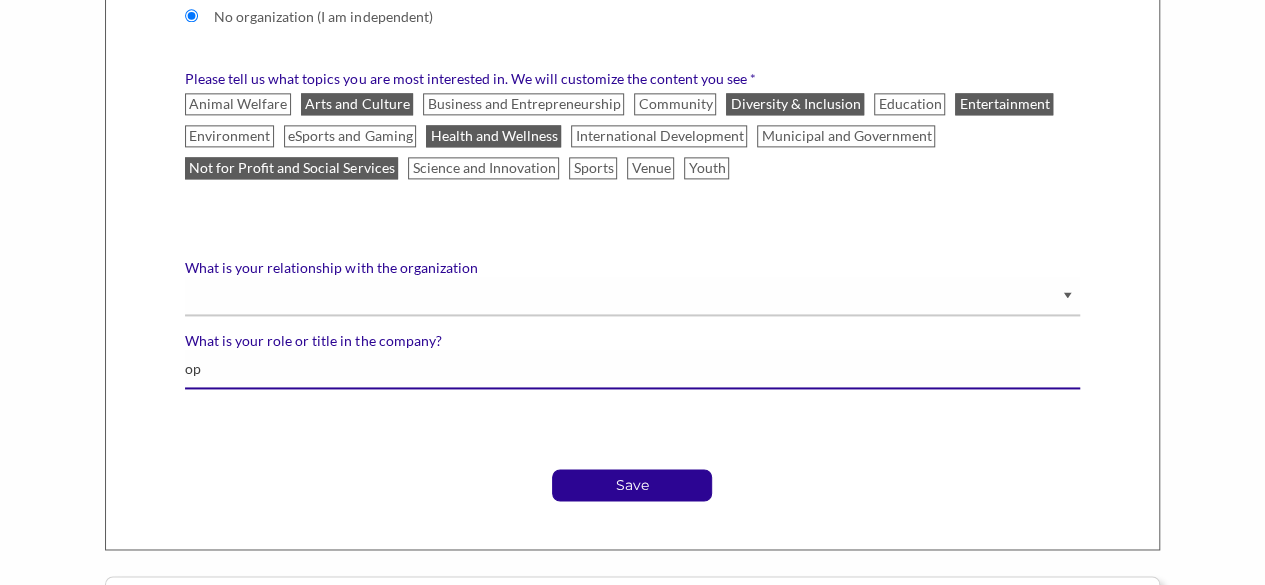 type on "o" 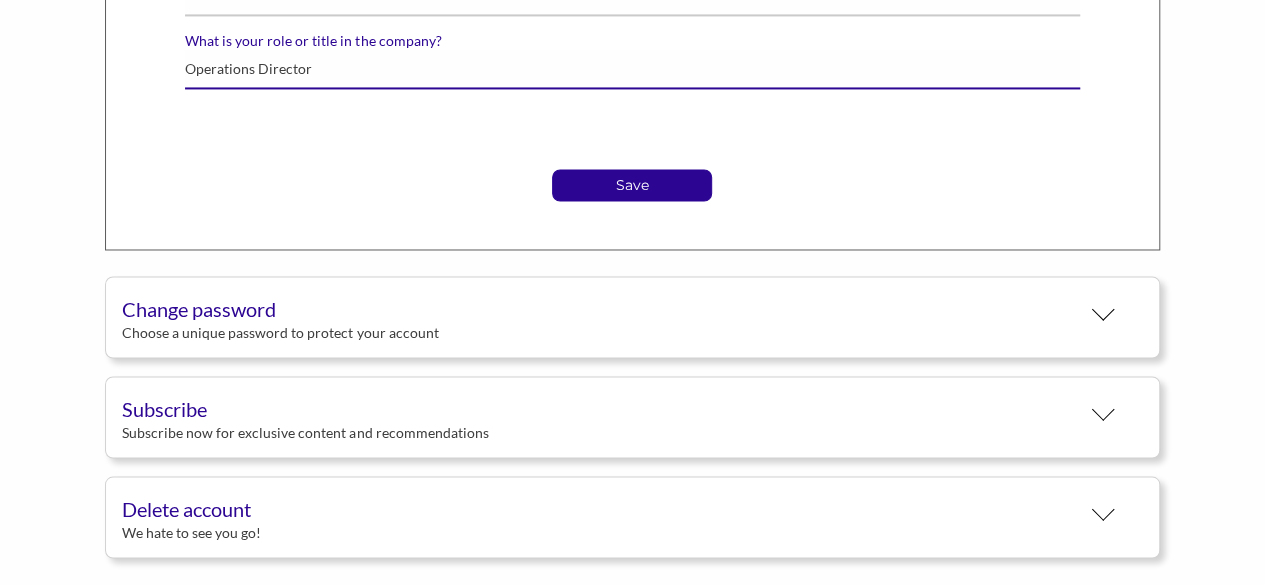 scroll, scrollTop: 1592, scrollLeft: 0, axis: vertical 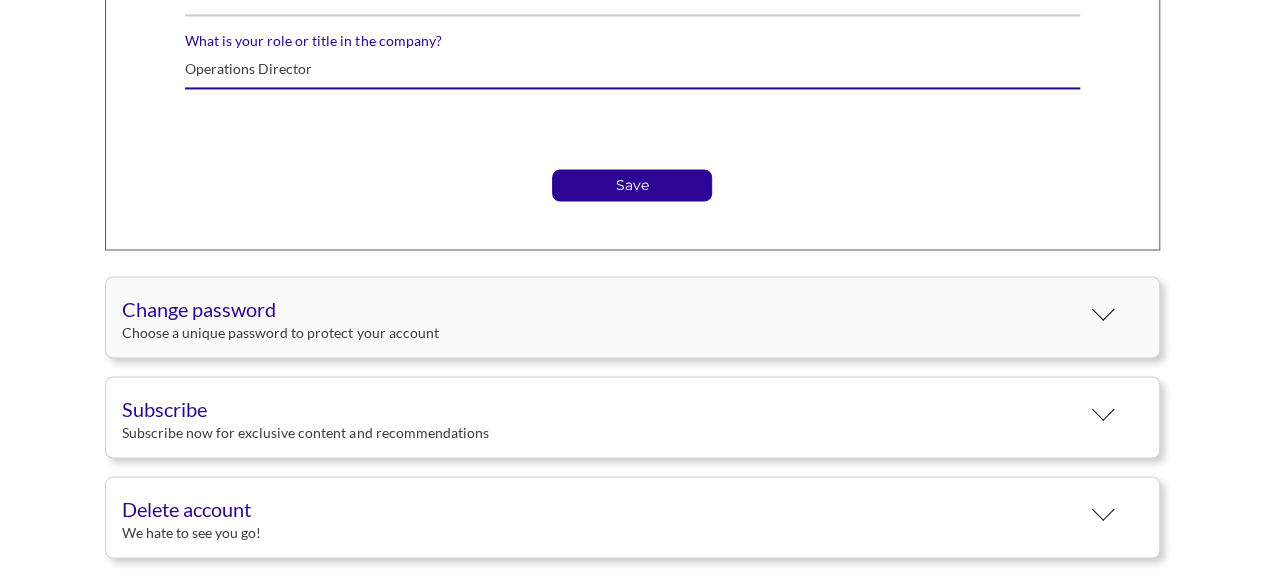 type on "Operations Director" 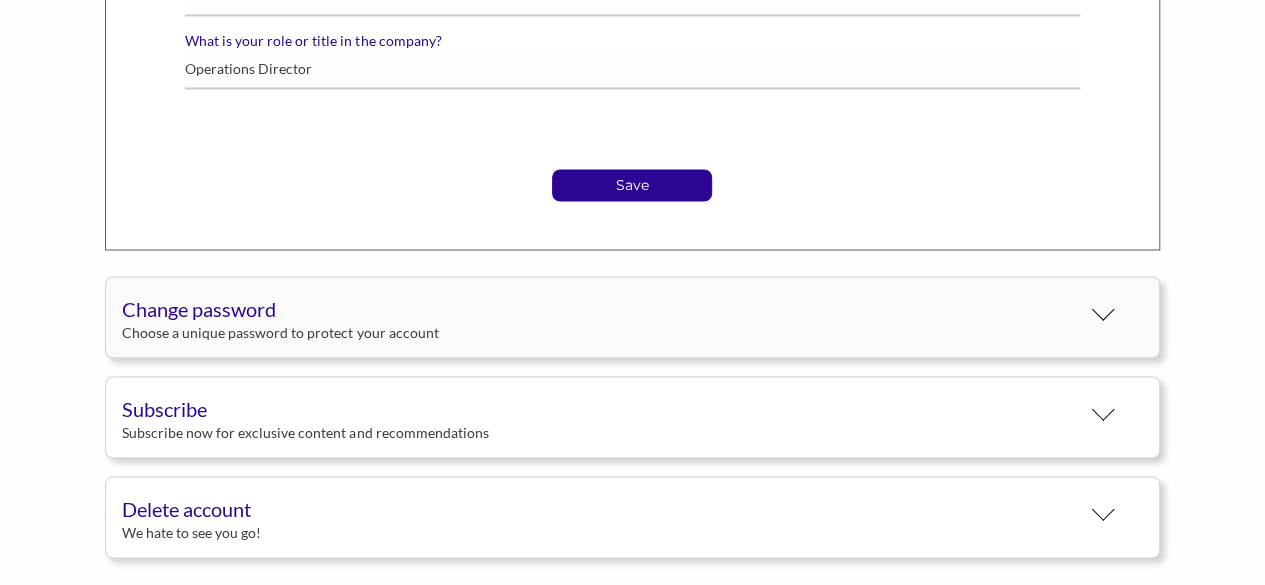 click on "Choose a unique password to protect your account" at bounding box center [600, 332] 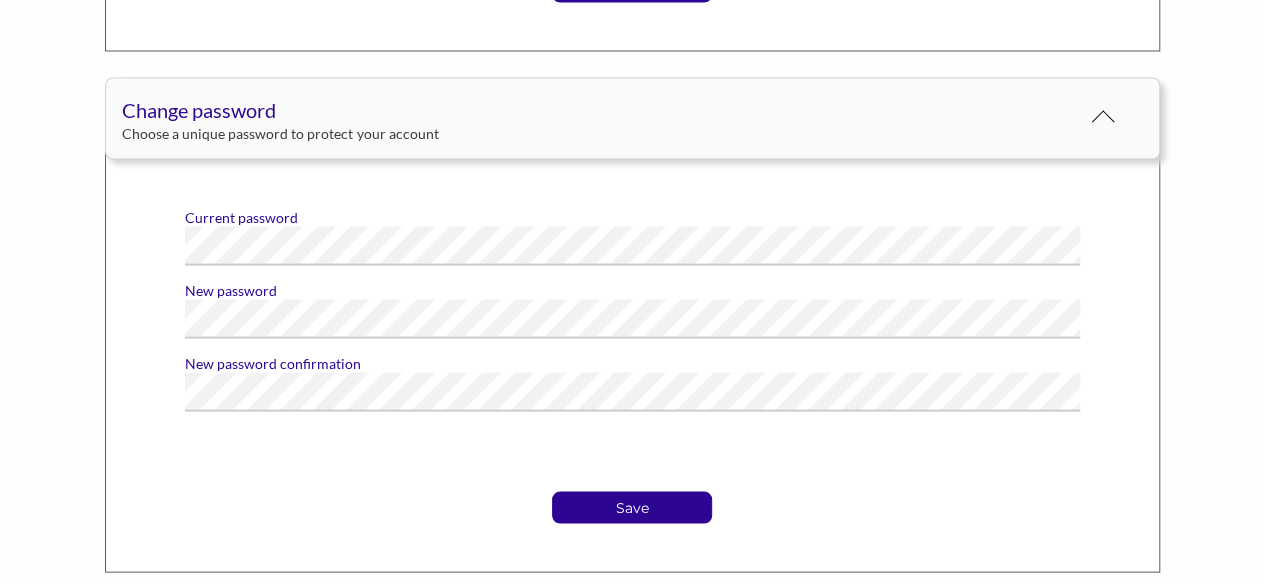 scroll, scrollTop: 1792, scrollLeft: 0, axis: vertical 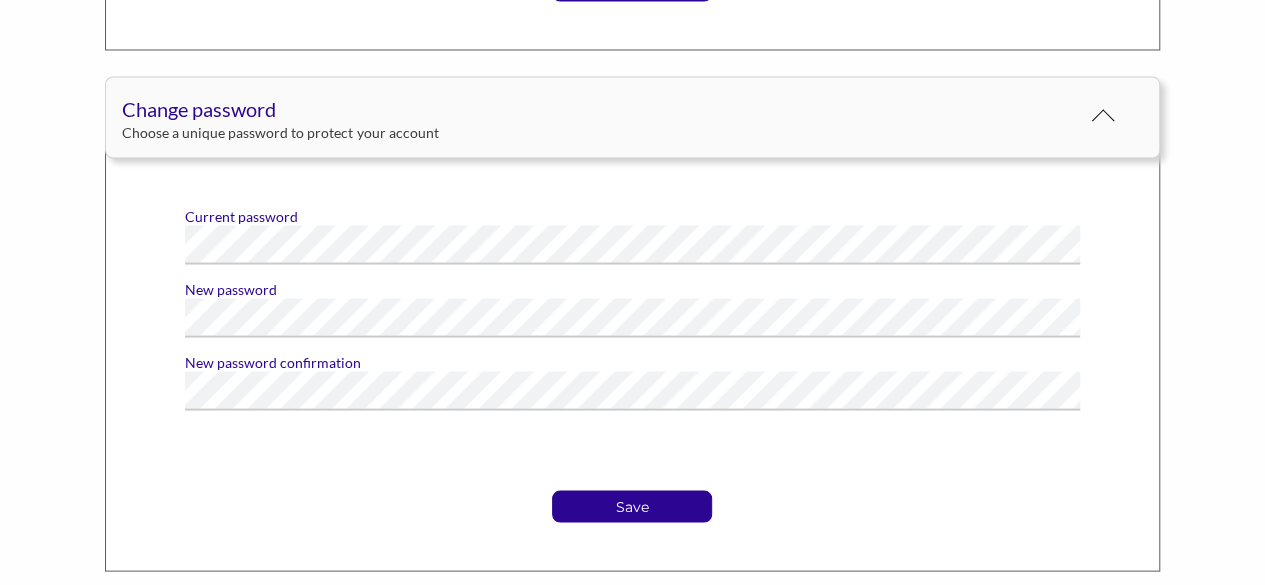 click on "Change password
Choose a unique password to protect your account" at bounding box center (632, 117) 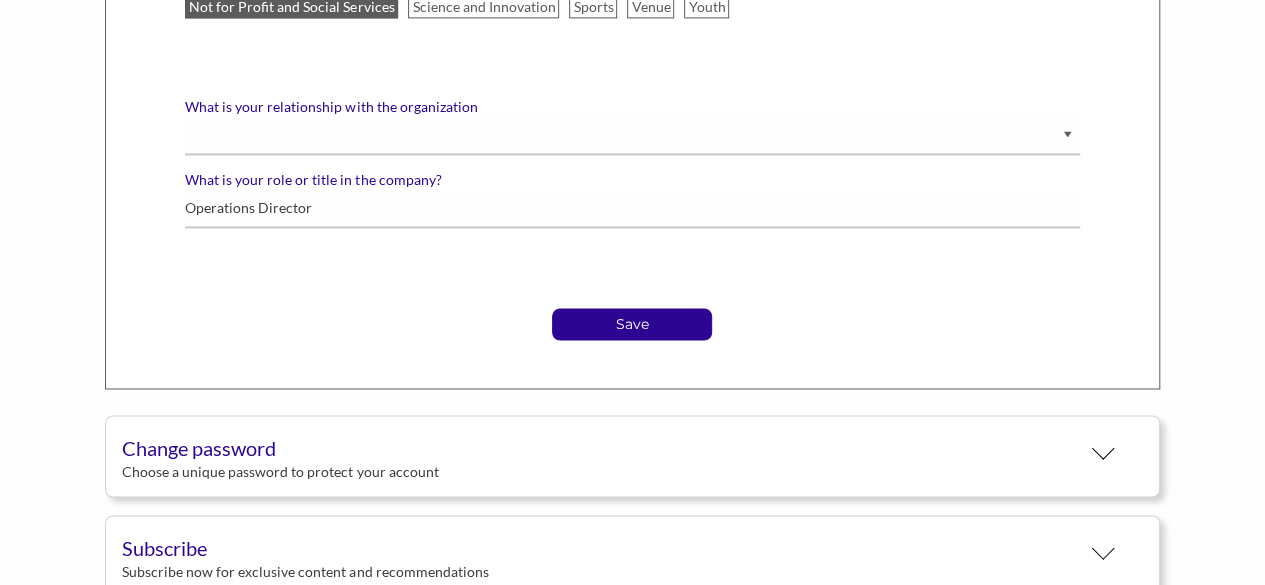scroll, scrollTop: 1692, scrollLeft: 0, axis: vertical 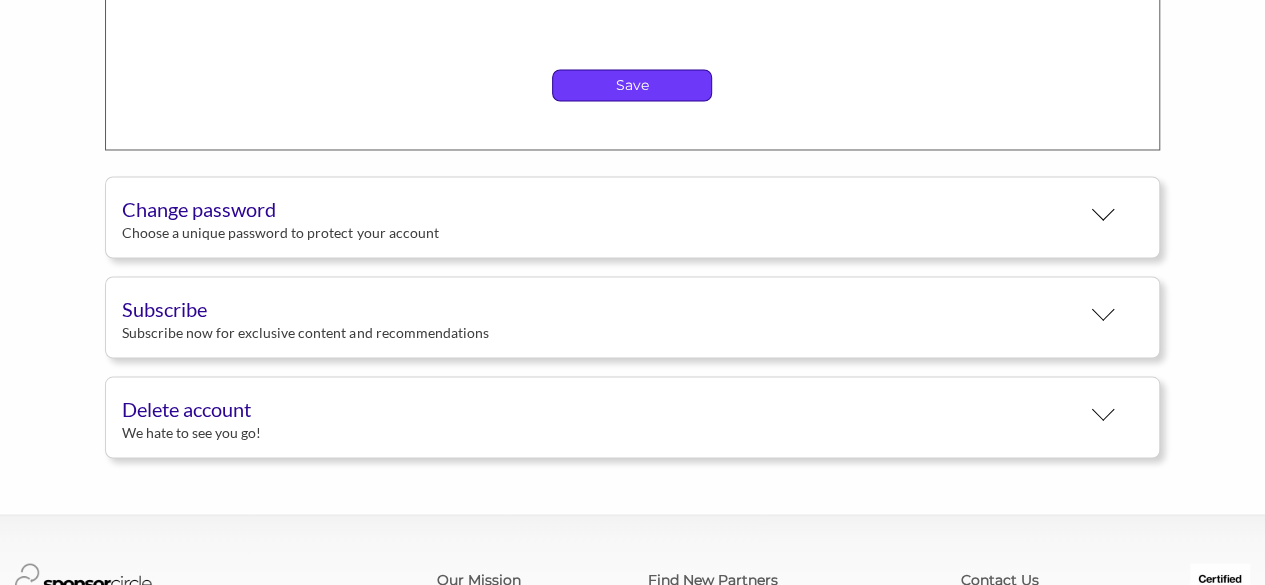 click on "Save" at bounding box center (632, 85) 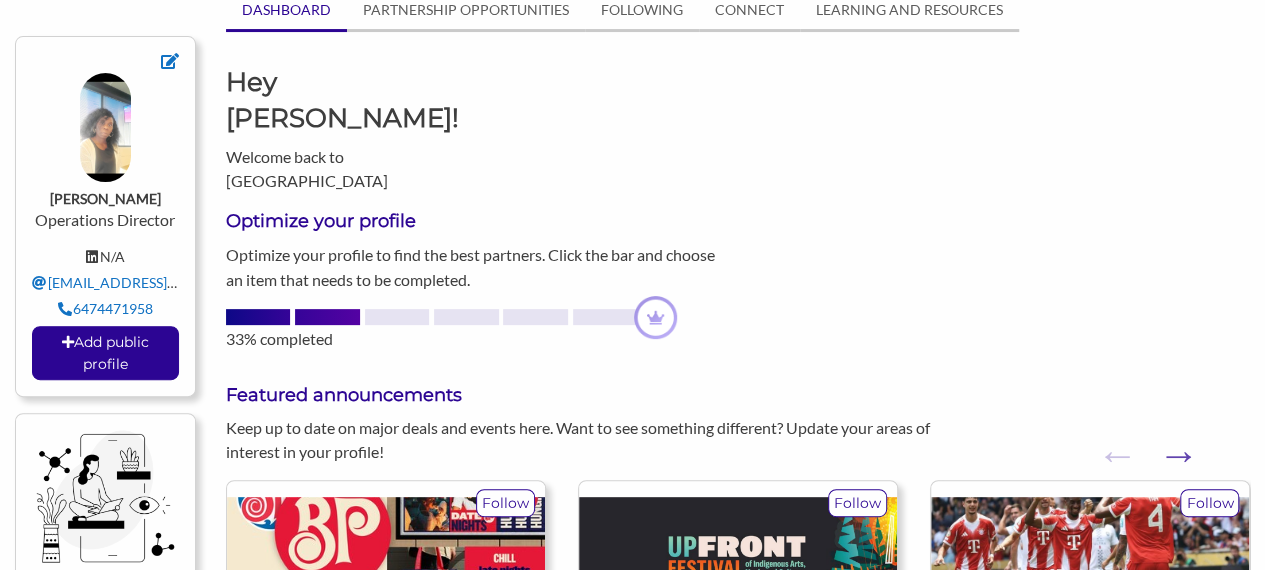 scroll, scrollTop: 200, scrollLeft: 0, axis: vertical 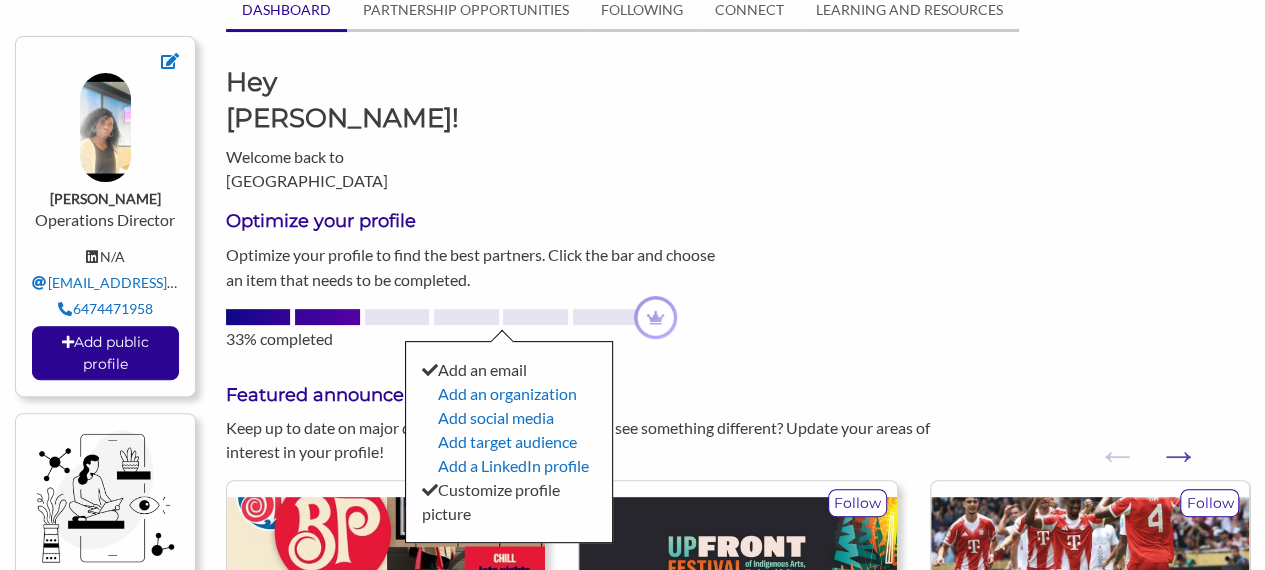 click at bounding box center (655, 317) 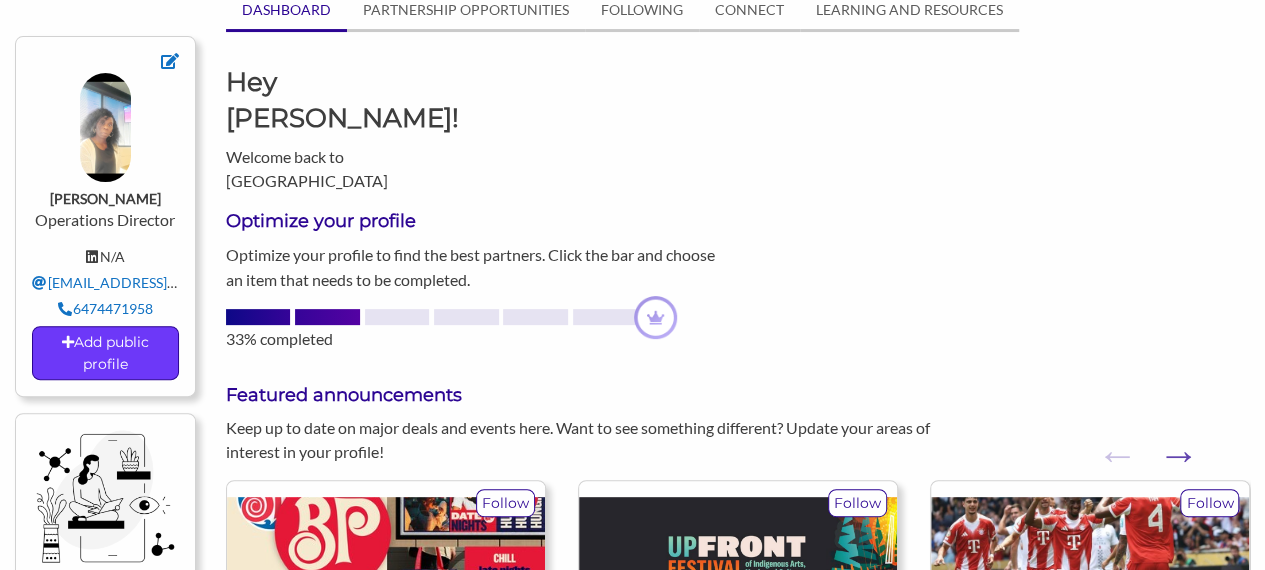 click on "Add public profile" at bounding box center [105, 353] 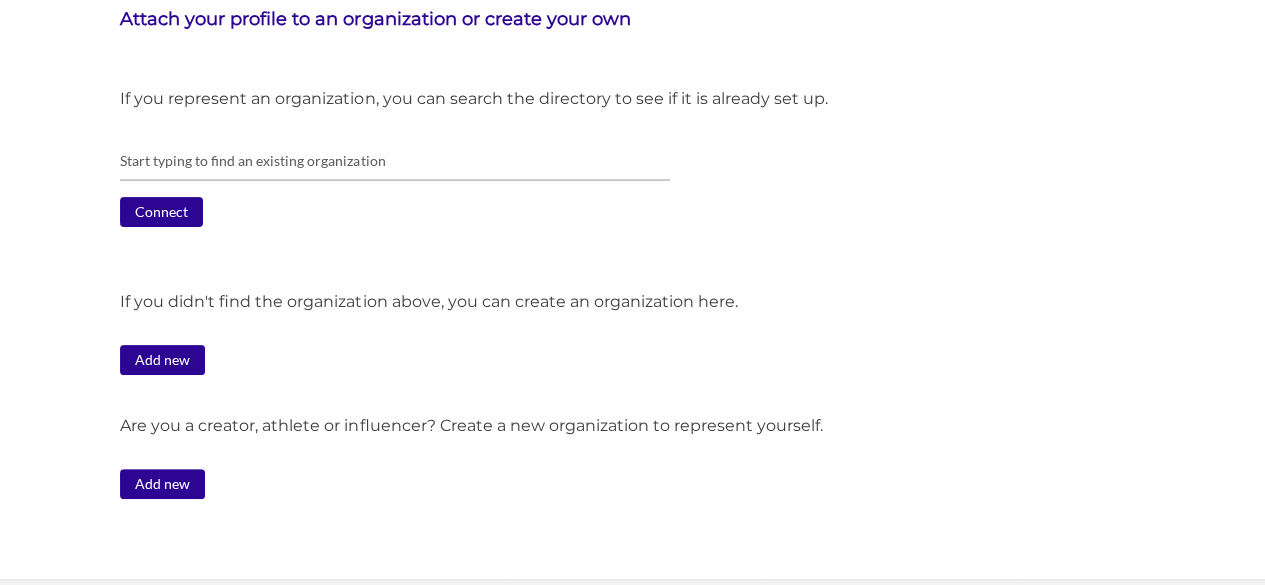 scroll, scrollTop: 0, scrollLeft: 0, axis: both 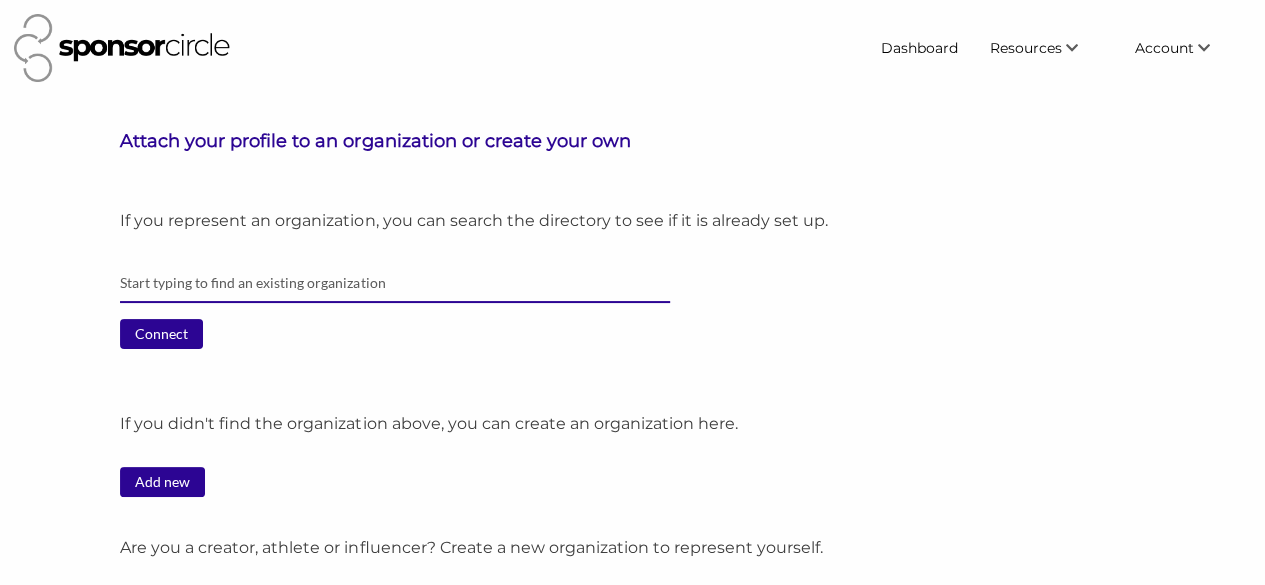 click at bounding box center [395, 283] 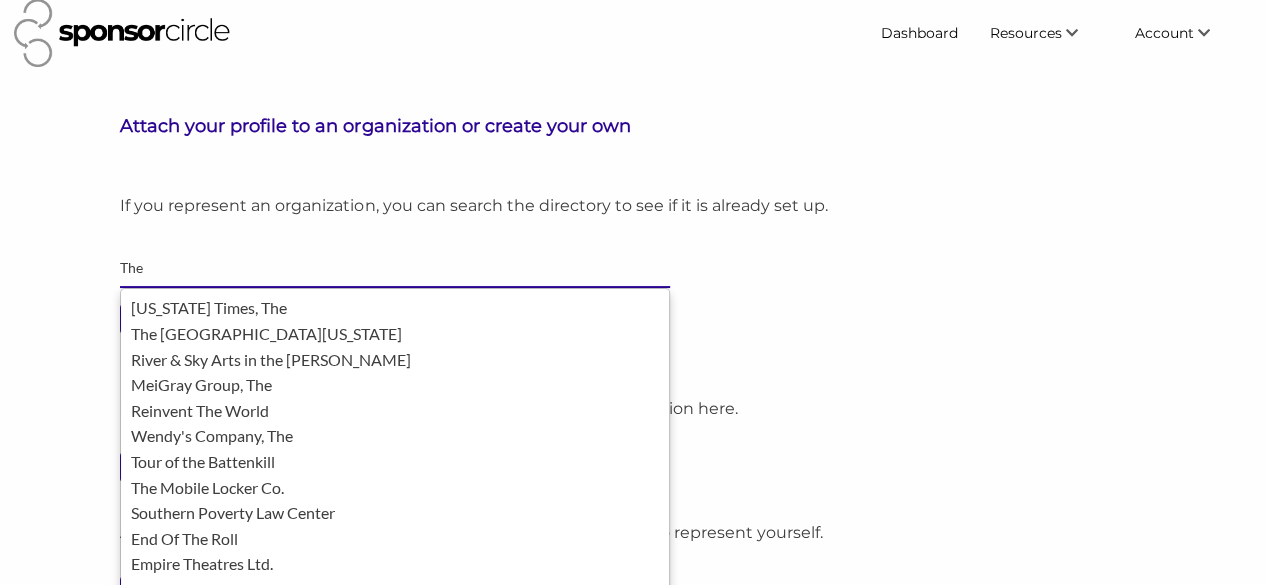 scroll, scrollTop: 0, scrollLeft: 0, axis: both 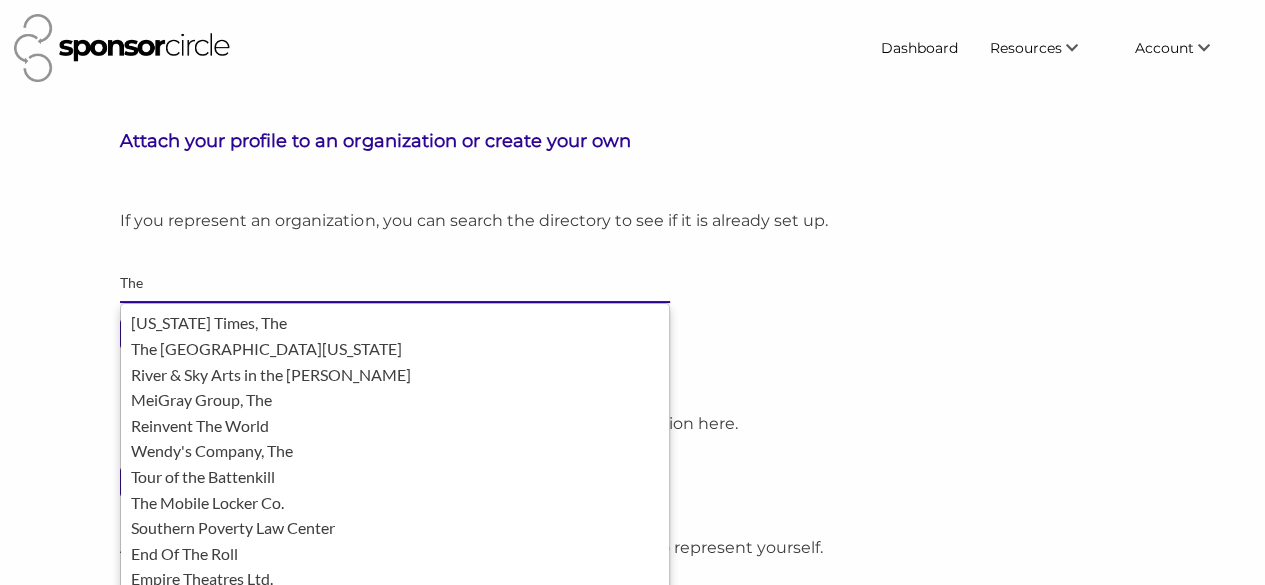 click on "The" at bounding box center (395, 283) 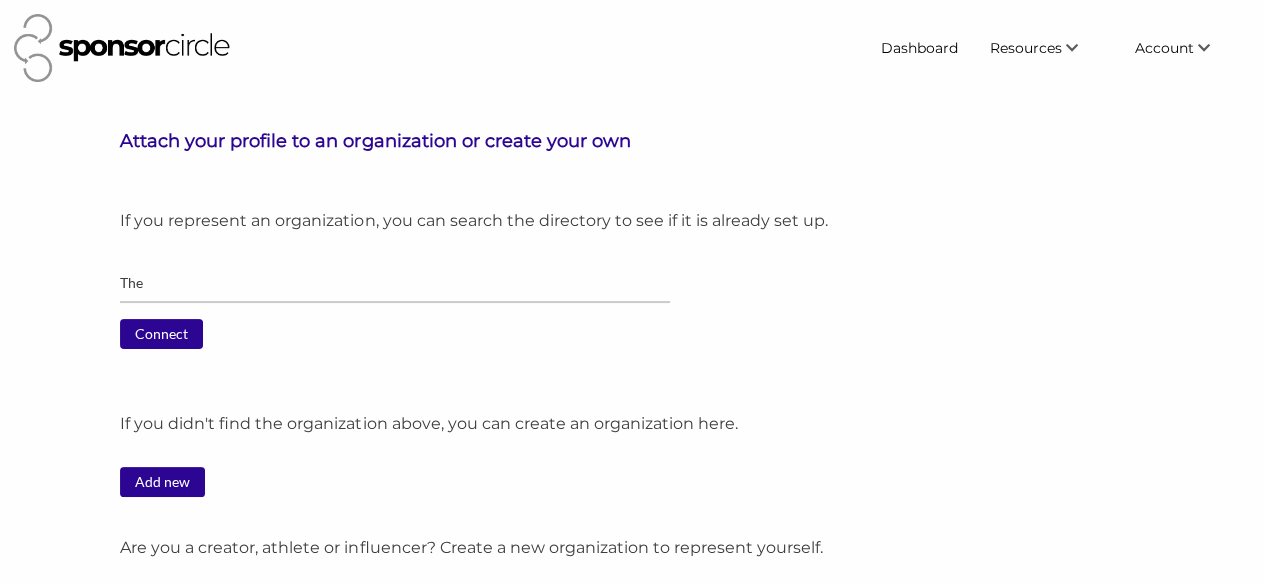 click on "If you represent an organization, you can search the directory to see if it is already set up.
The
Connect
If you didn't find the organization above, you can create an organization here.
Add new
Are you a creator, athlete or influencer? Create a new organization to represent yourself.
Add new" at bounding box center (685, 423) 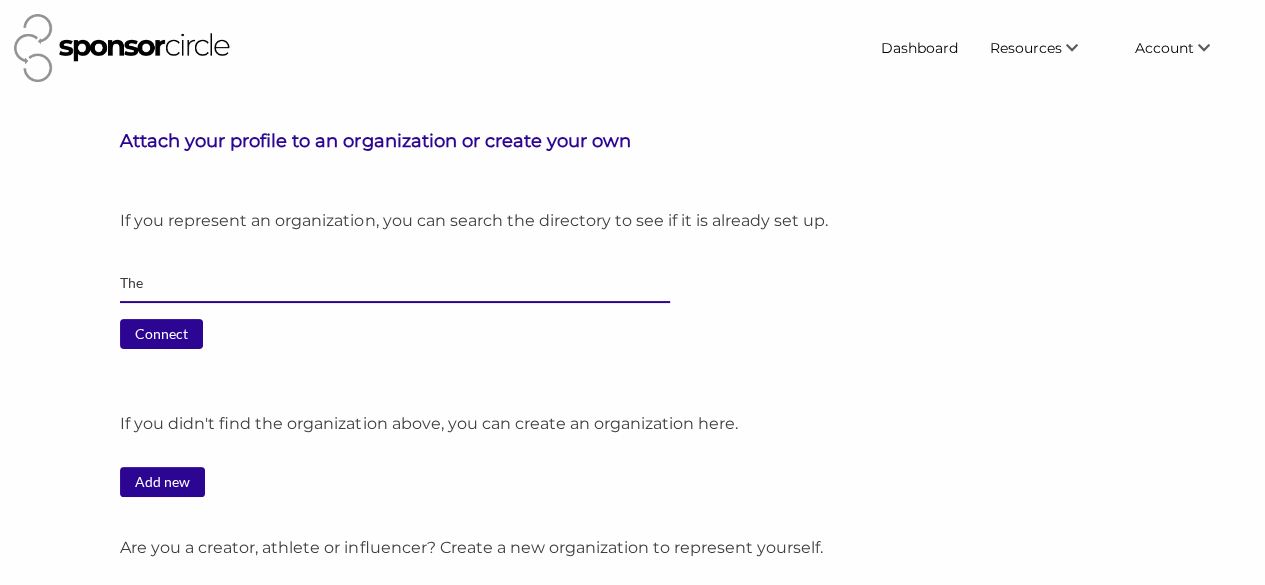 click on "The" at bounding box center [395, 283] 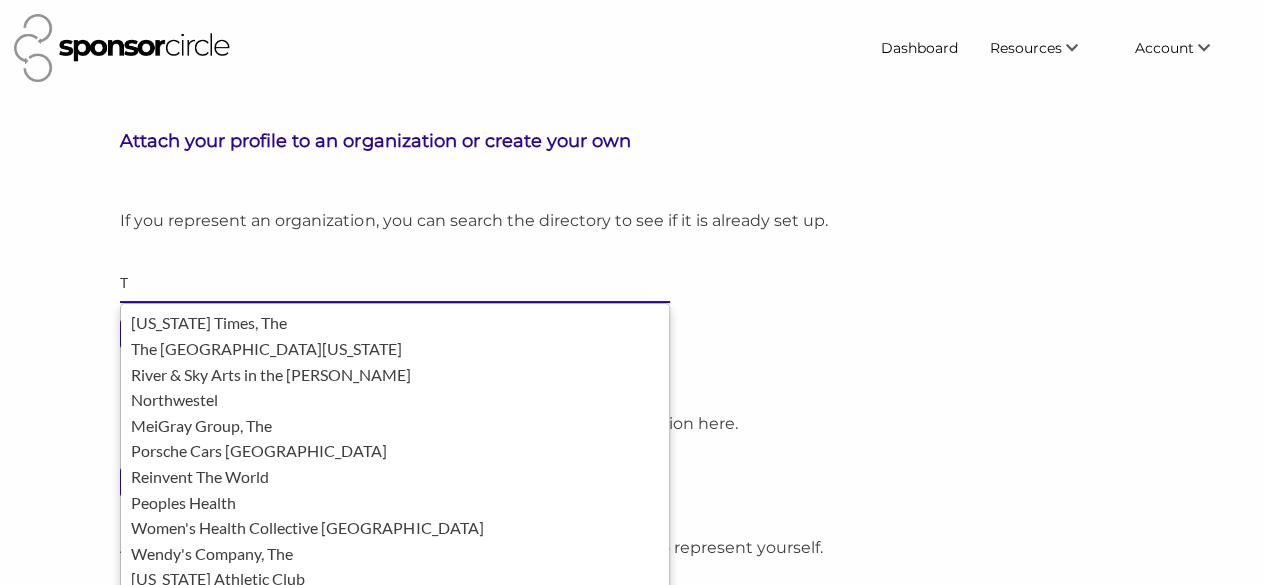 type on "T" 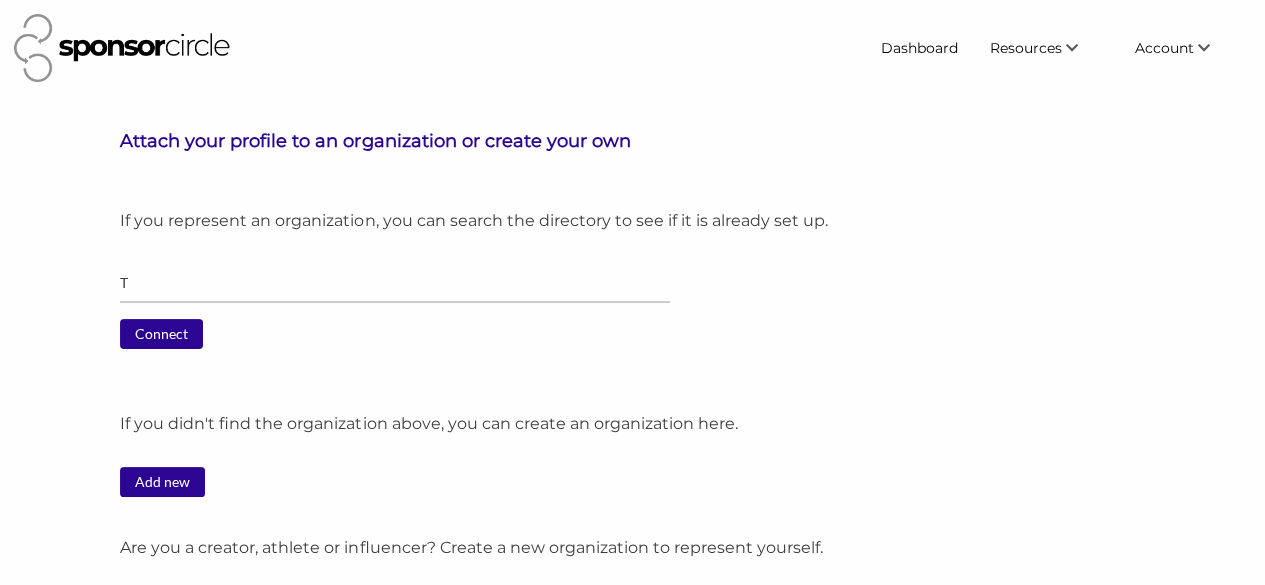 click on "T" at bounding box center [685, 291] 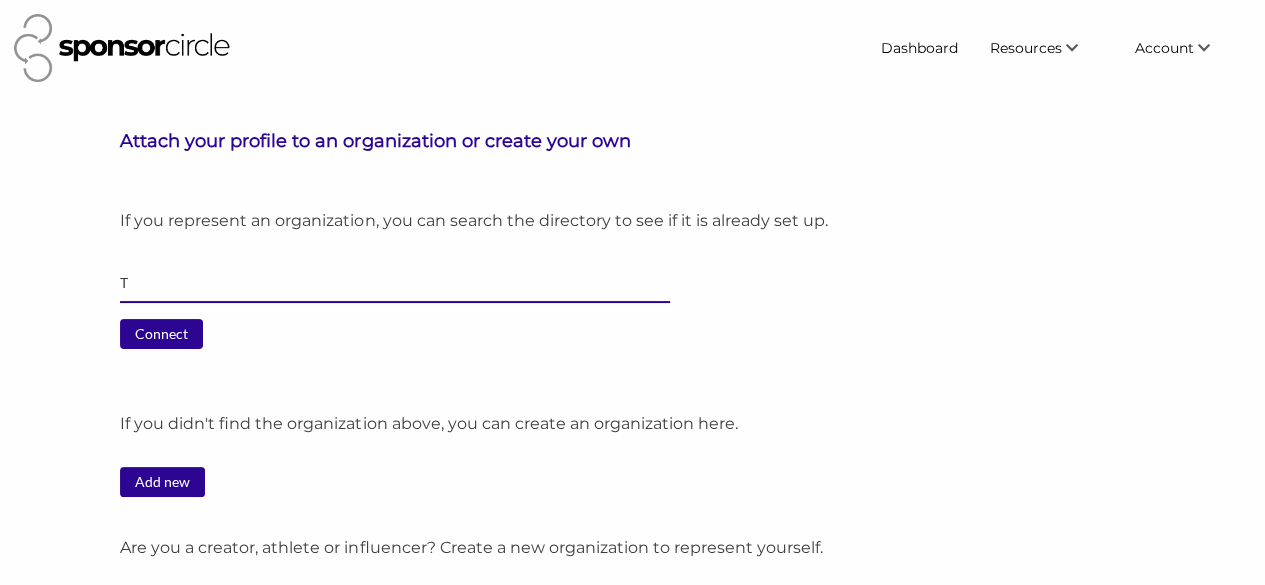 click on "T" at bounding box center (395, 283) 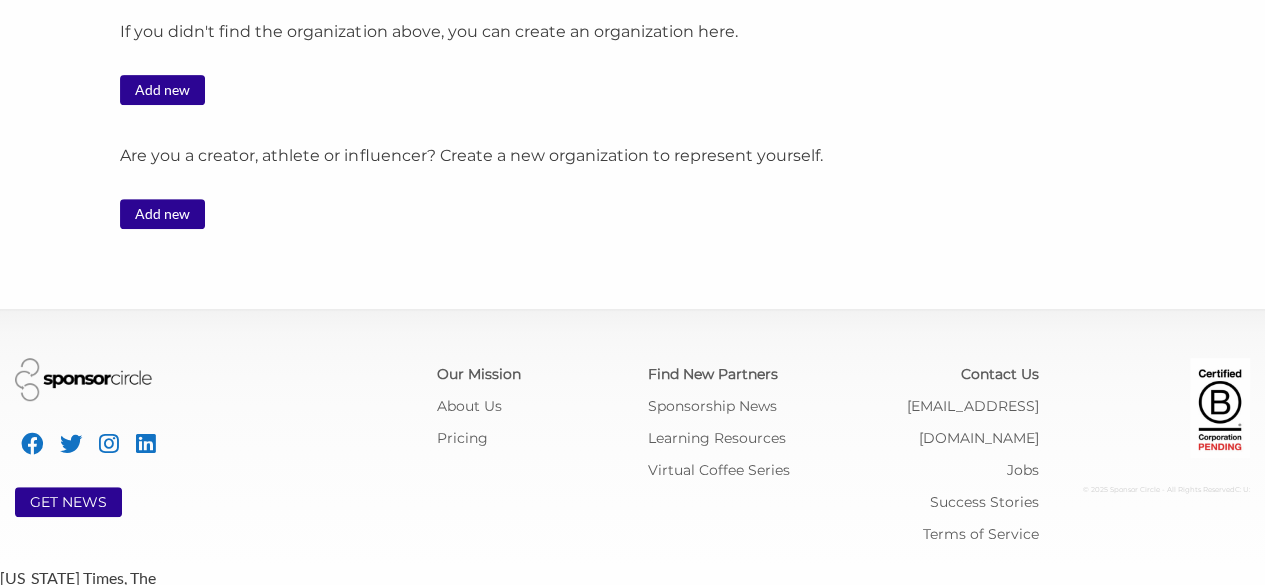 scroll, scrollTop: 0, scrollLeft: 0, axis: both 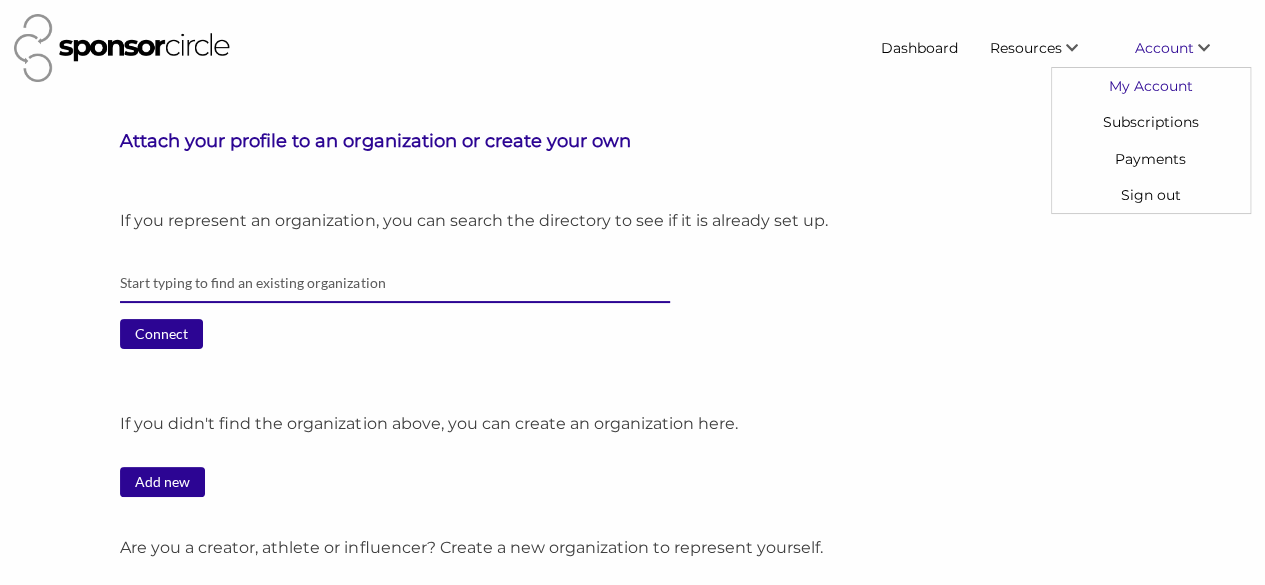 type 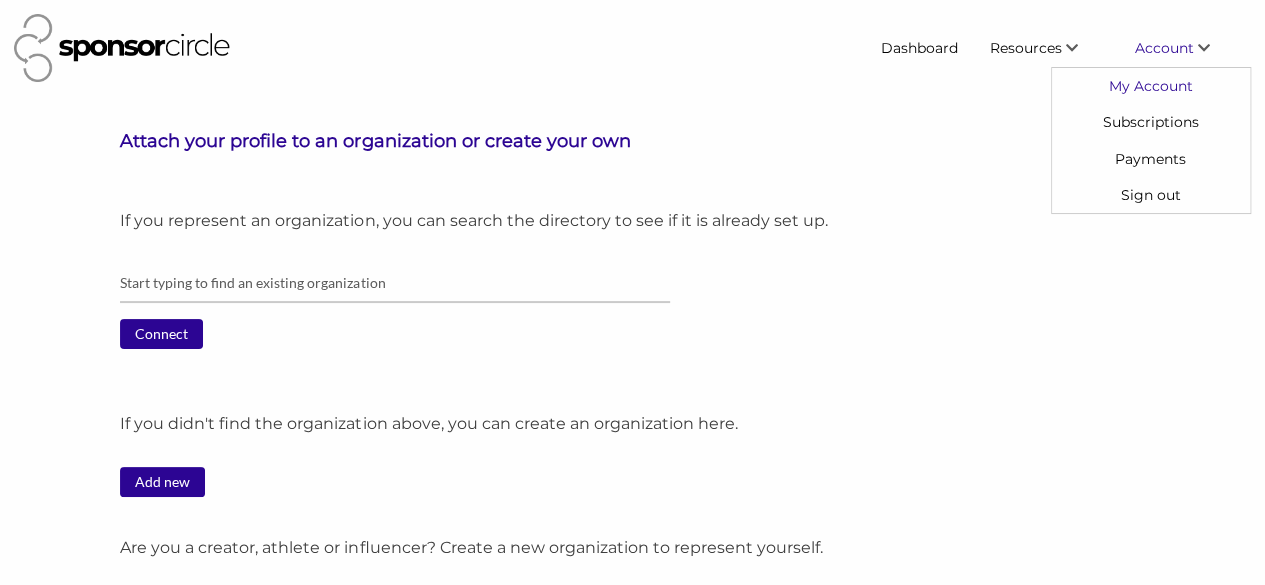 click on "My Account" at bounding box center (1151, 86) 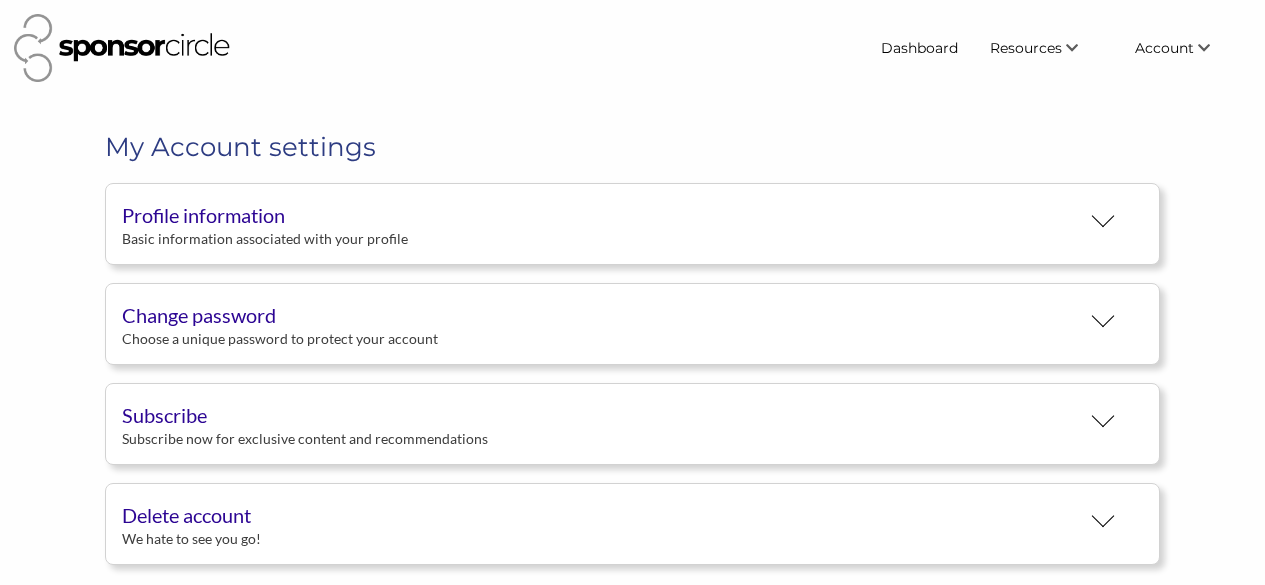 scroll, scrollTop: 0, scrollLeft: 0, axis: both 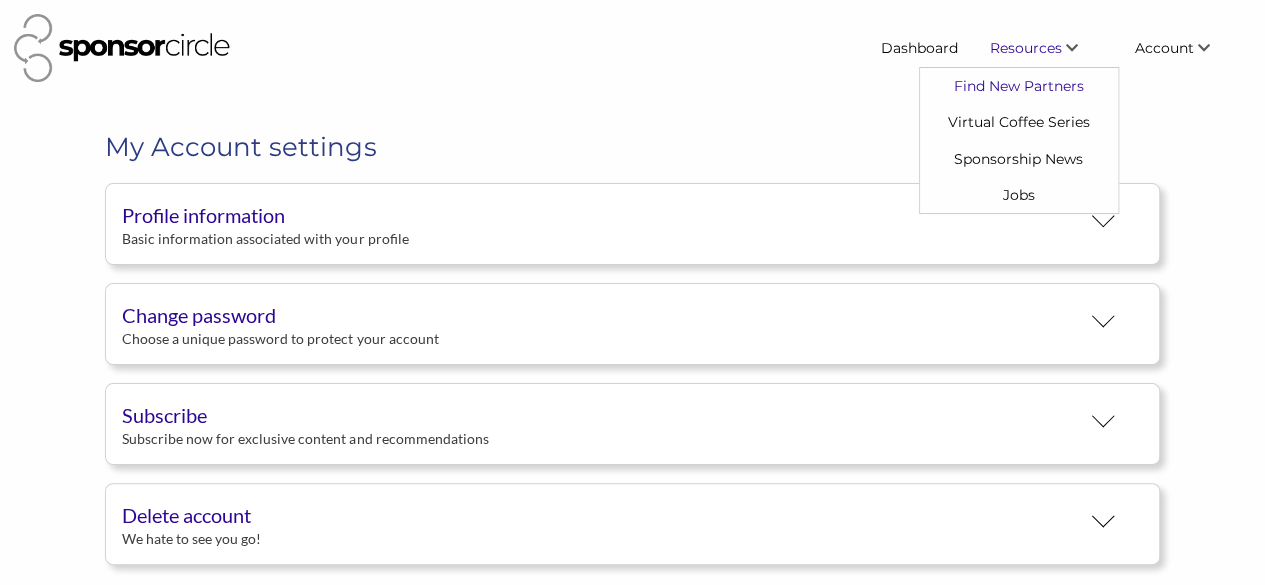 click on "Find New Partners" at bounding box center [1019, 86] 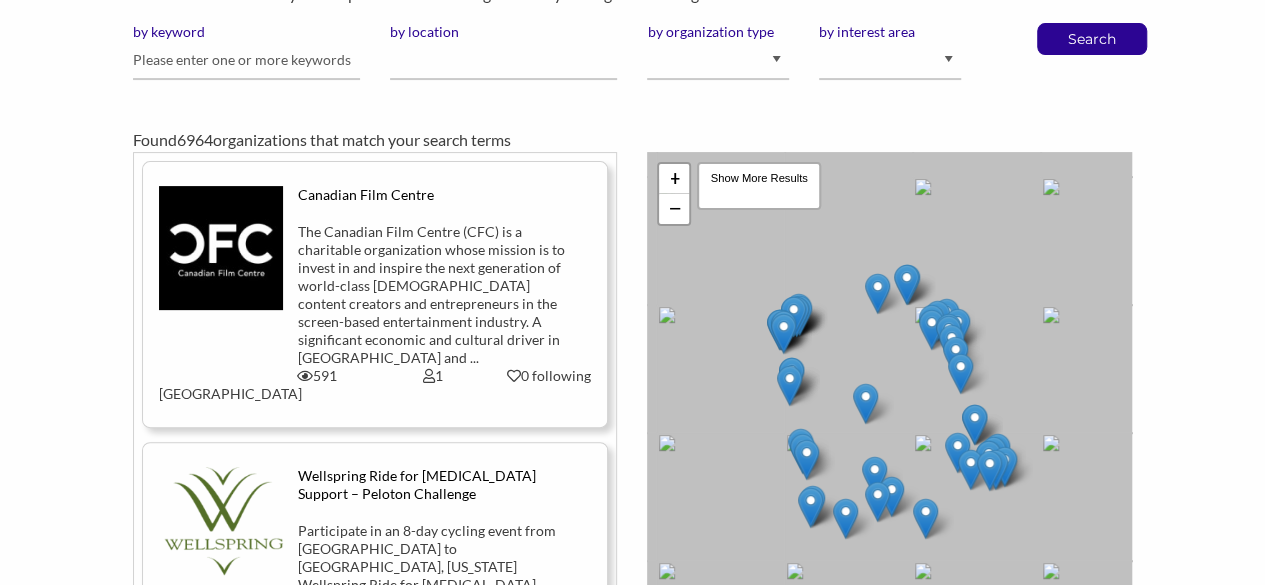 scroll, scrollTop: 200, scrollLeft: 0, axis: vertical 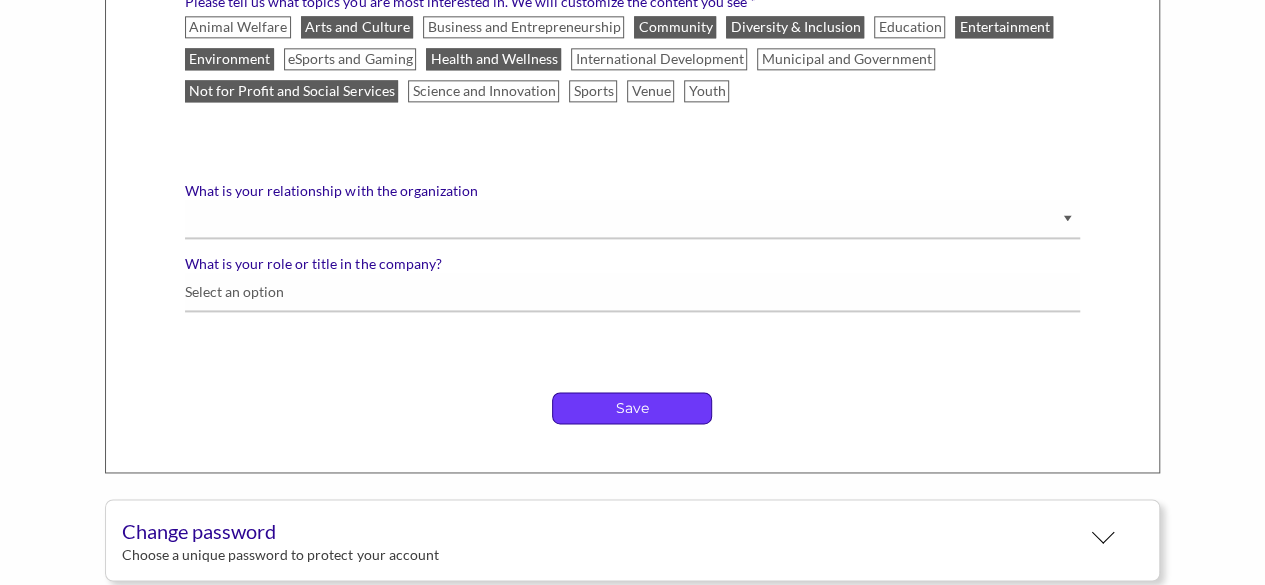 click on "Save" at bounding box center (632, 408) 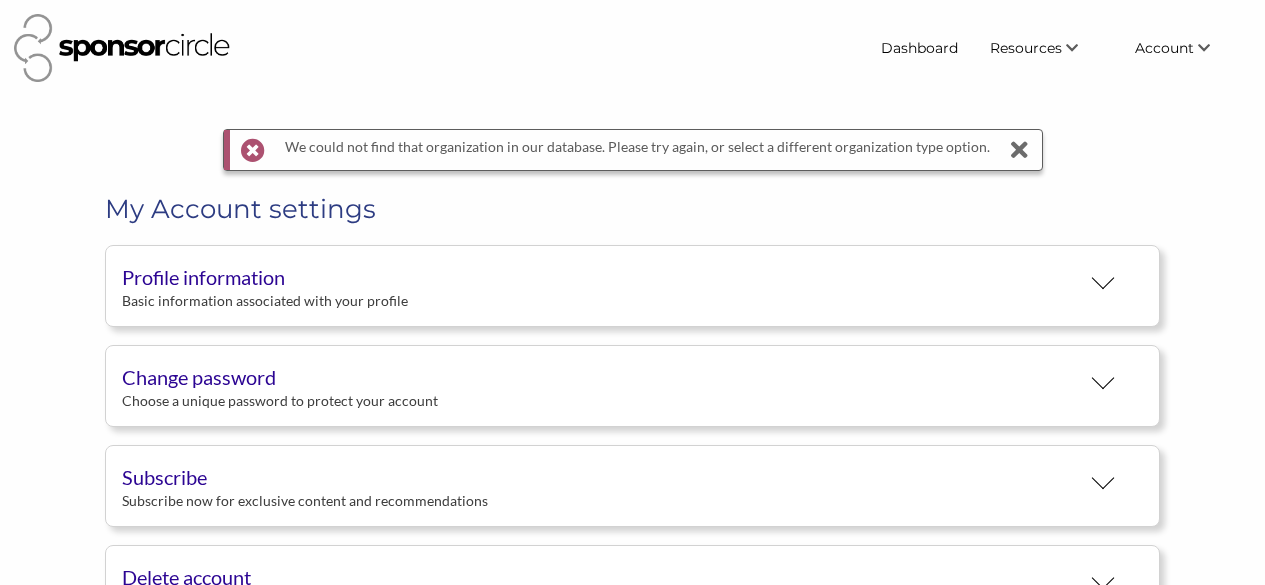 scroll, scrollTop: 0, scrollLeft: 0, axis: both 